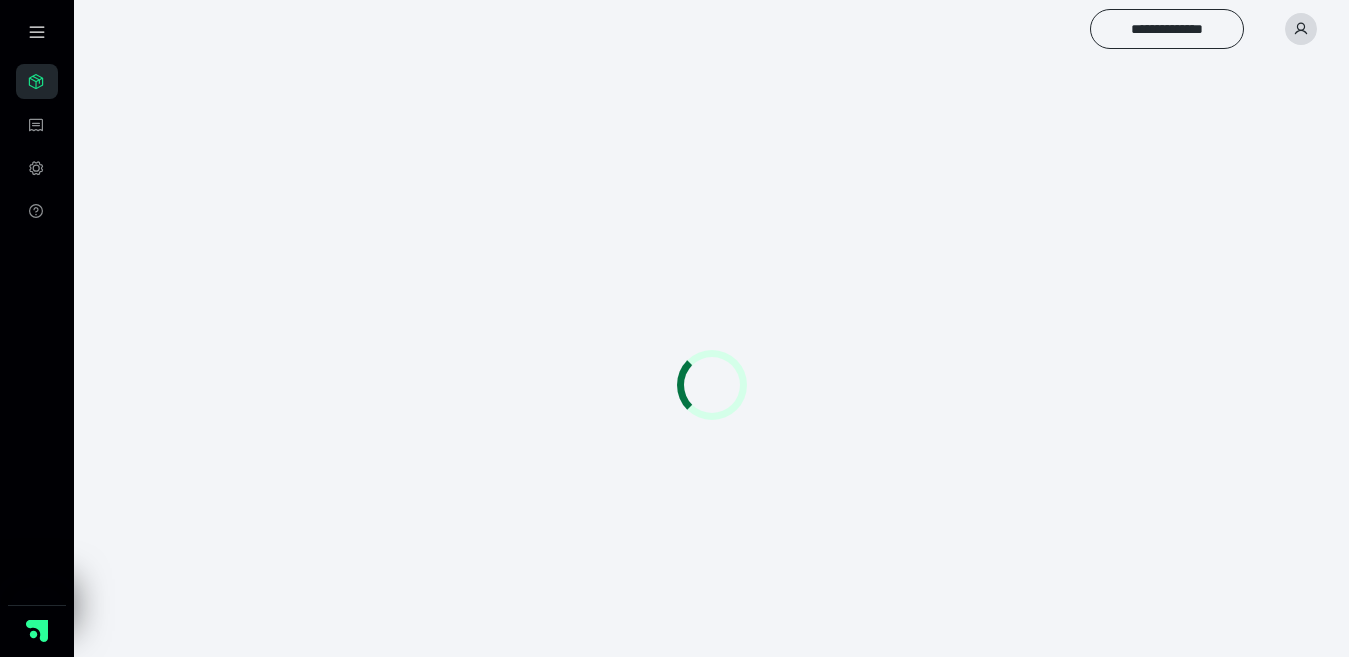 scroll, scrollTop: 0, scrollLeft: 0, axis: both 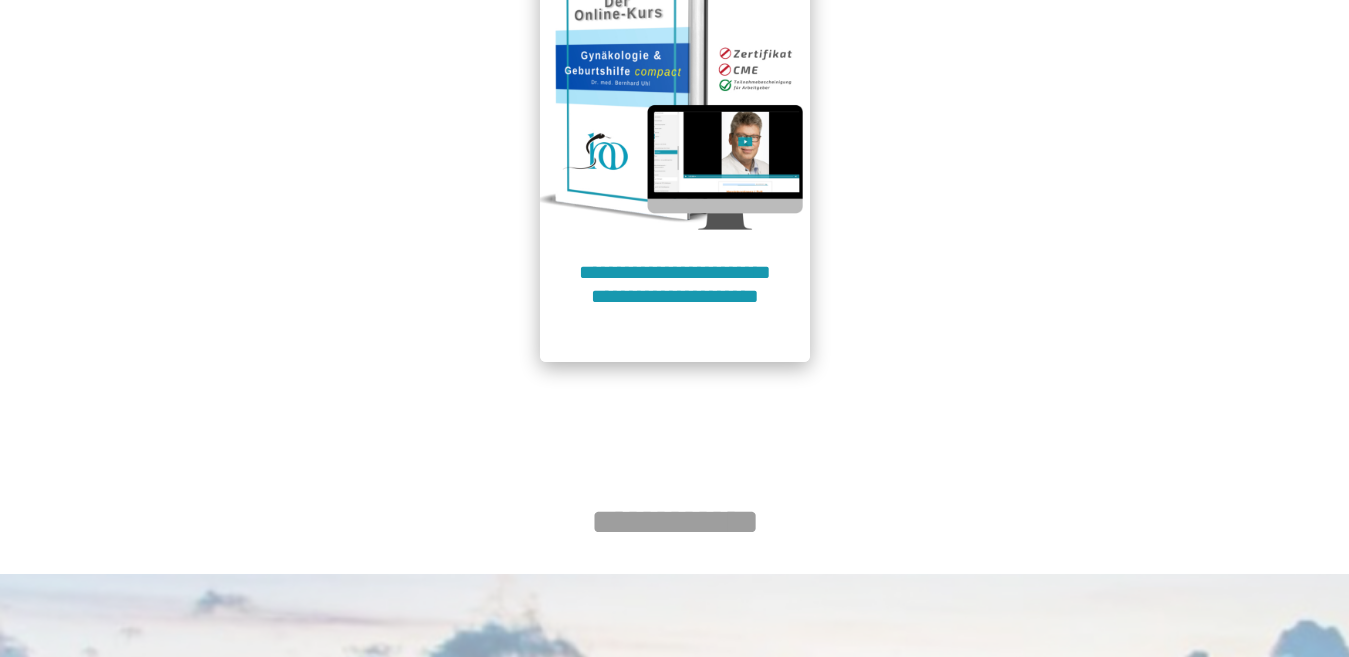 click at bounding box center (675, 95) 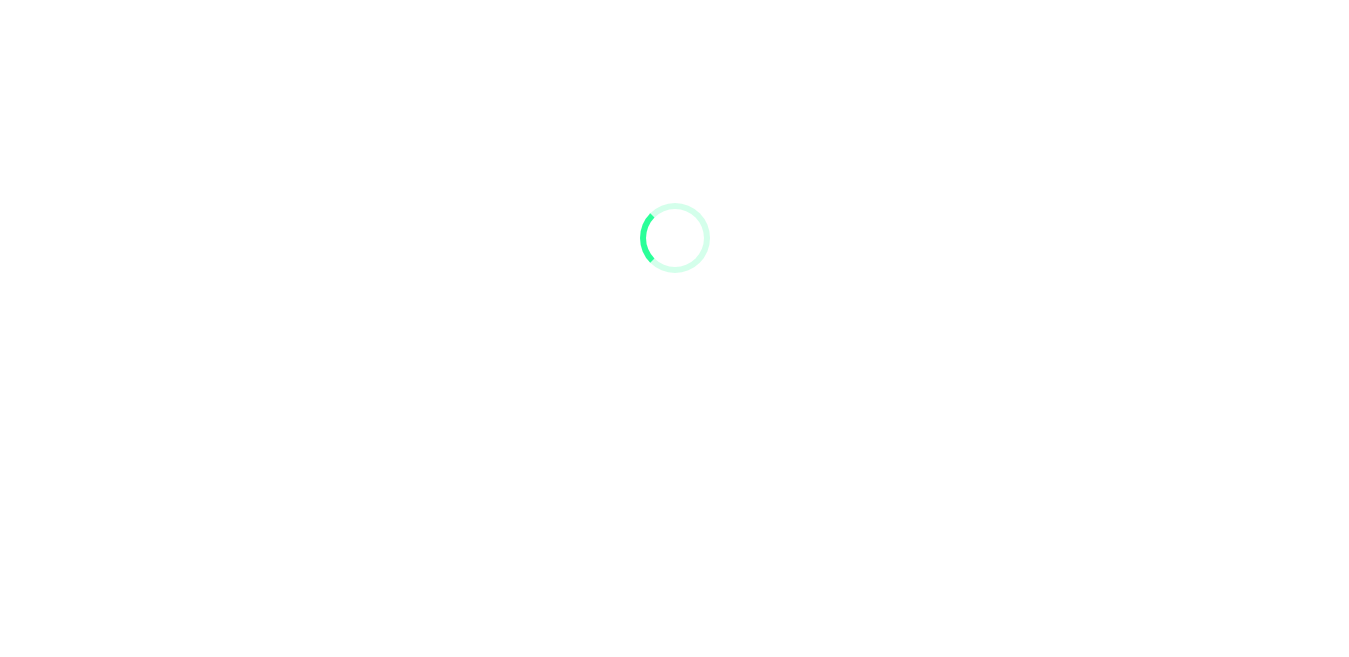 scroll, scrollTop: 91, scrollLeft: 0, axis: vertical 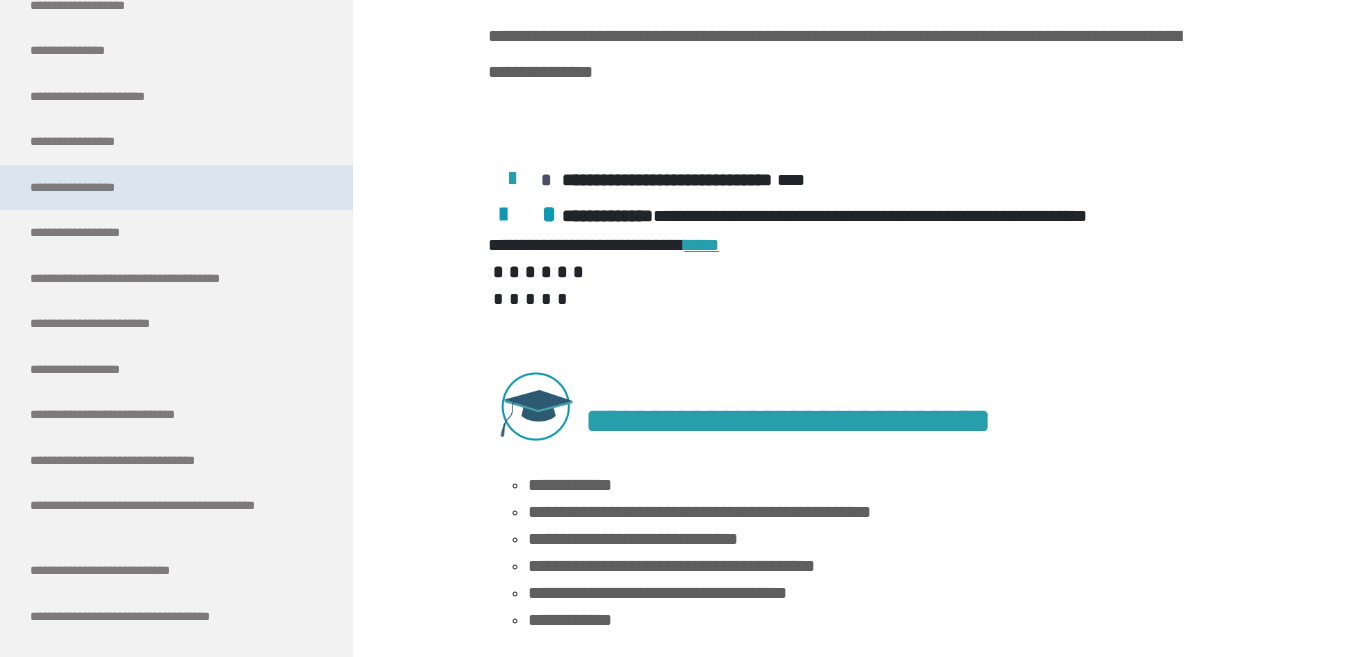 click on "**********" at bounding box center (93, 188) 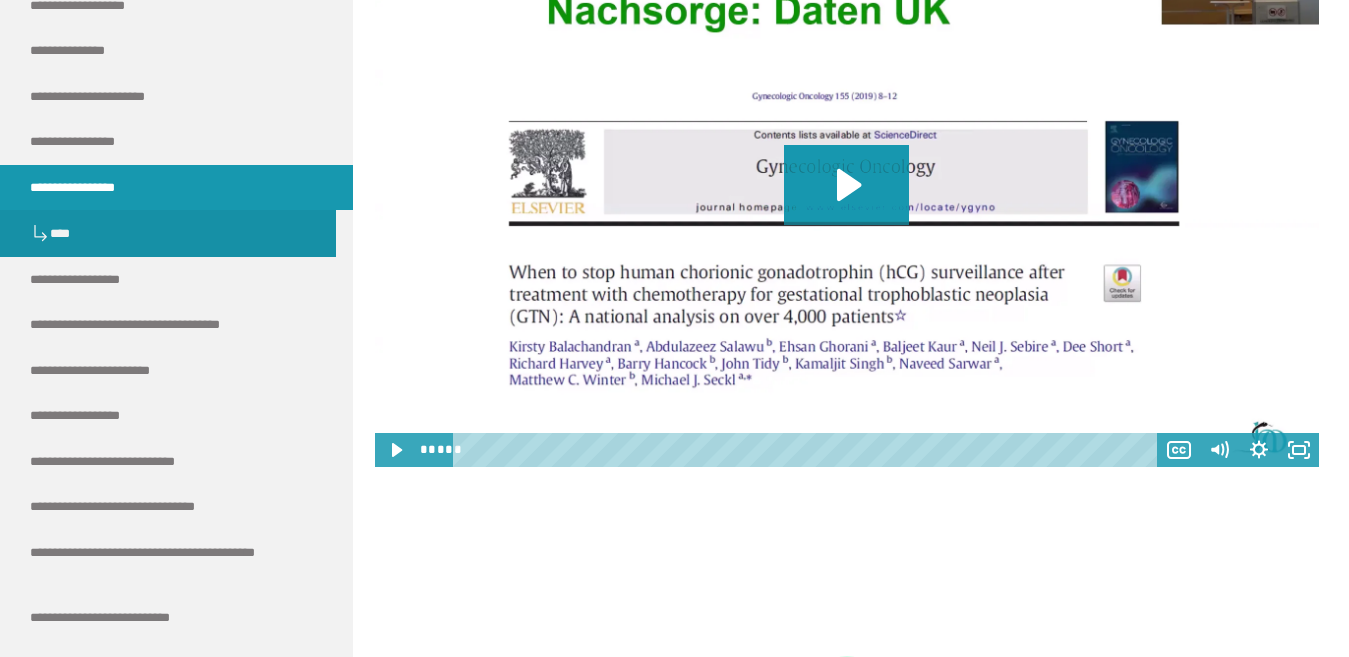 scroll, scrollTop: 1200, scrollLeft: 0, axis: vertical 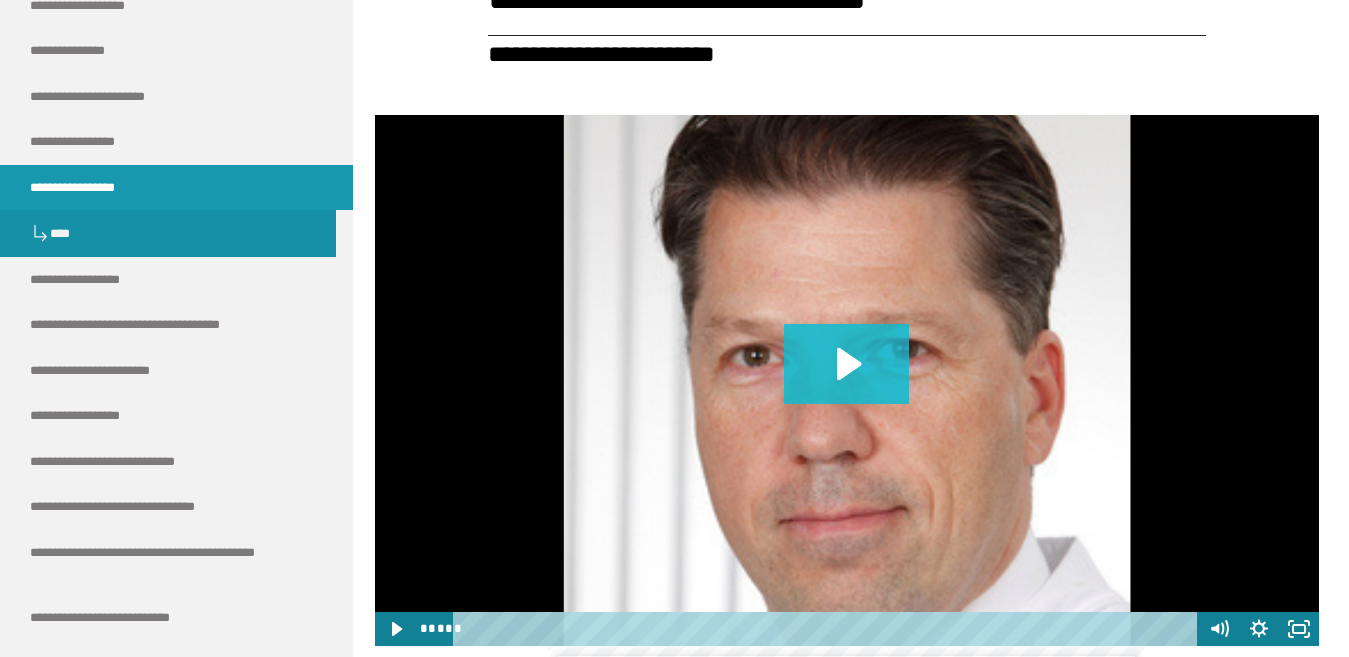 click 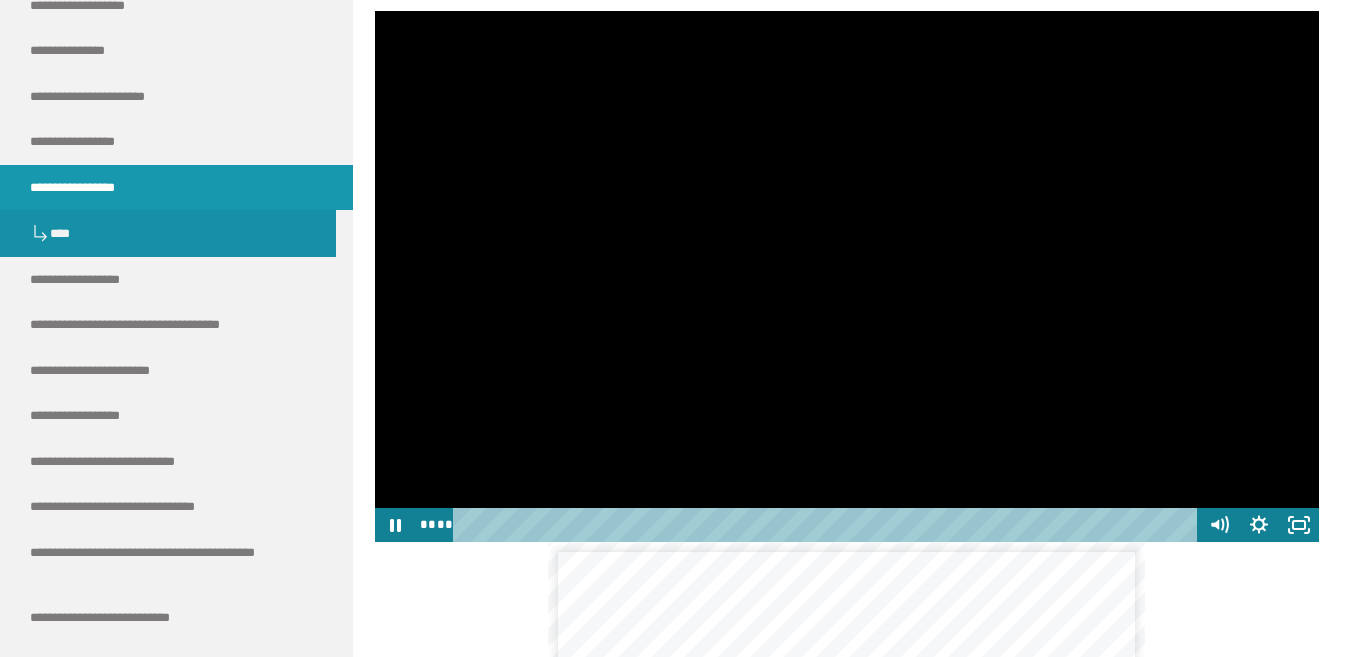 scroll, scrollTop: 704, scrollLeft: 0, axis: vertical 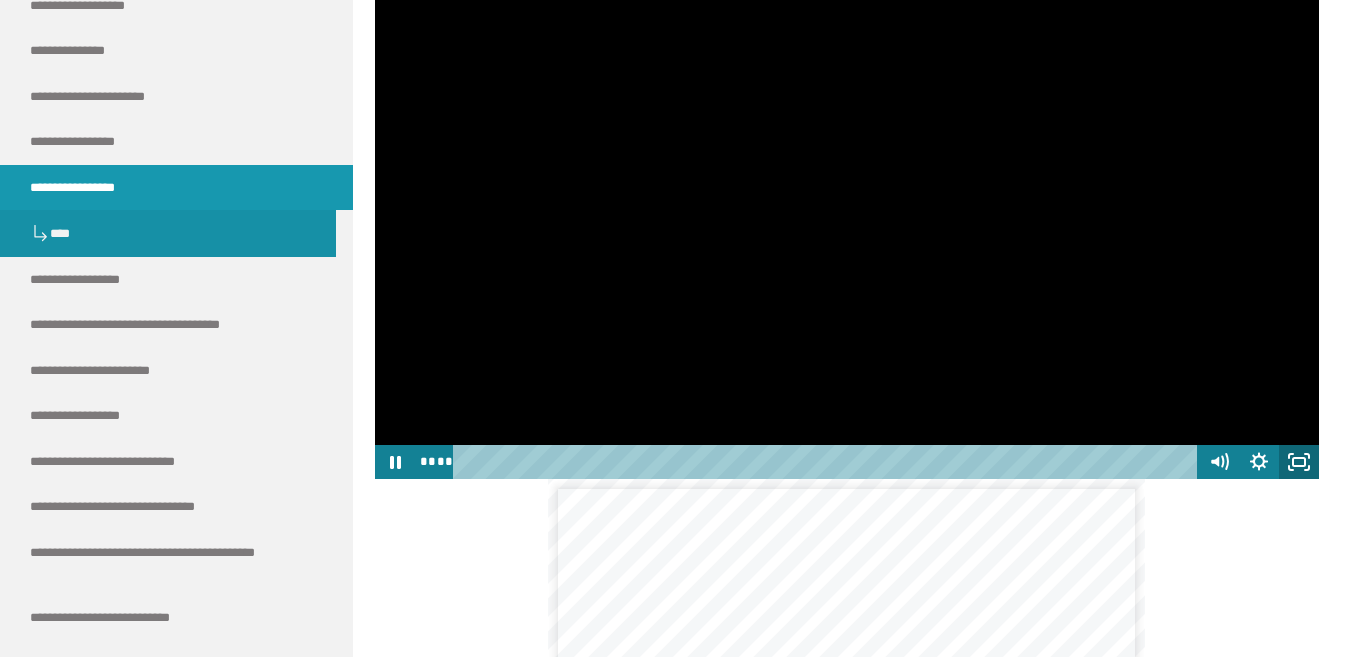 click 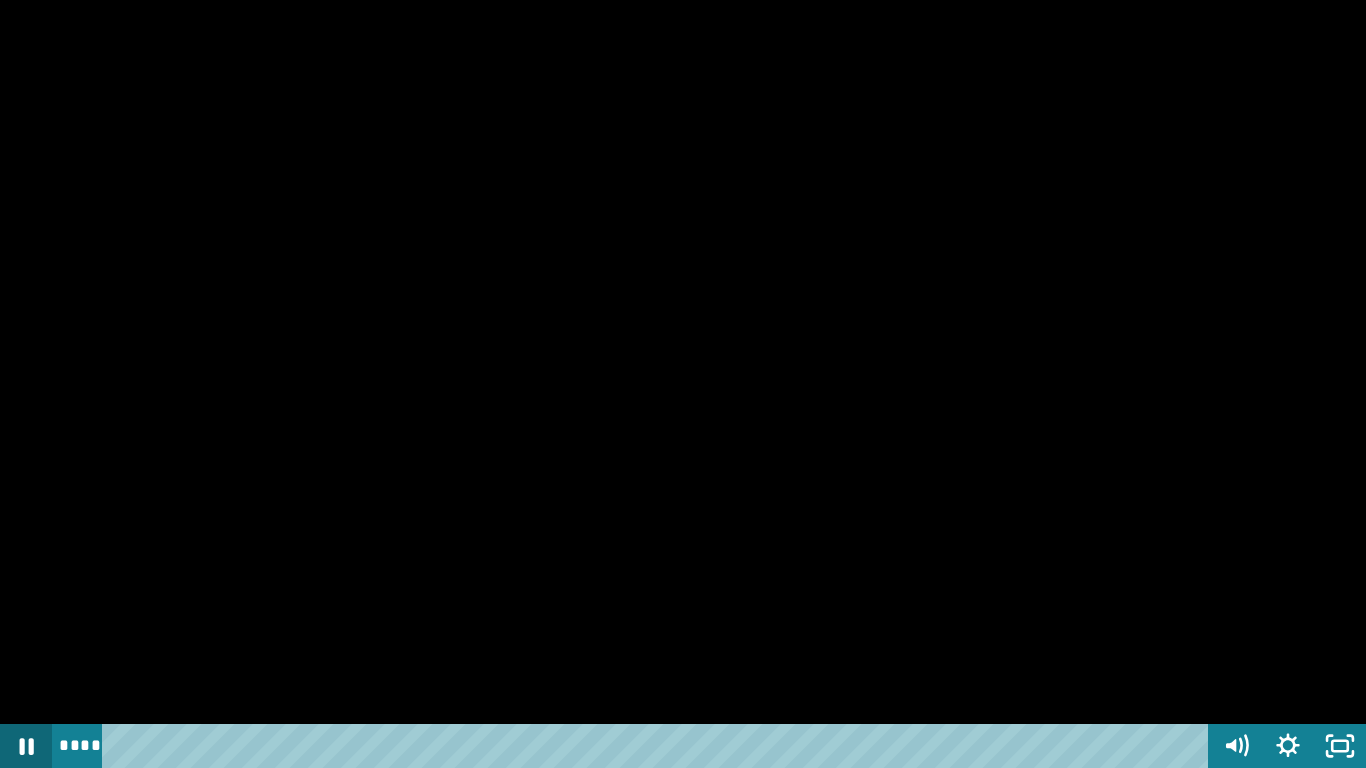 click 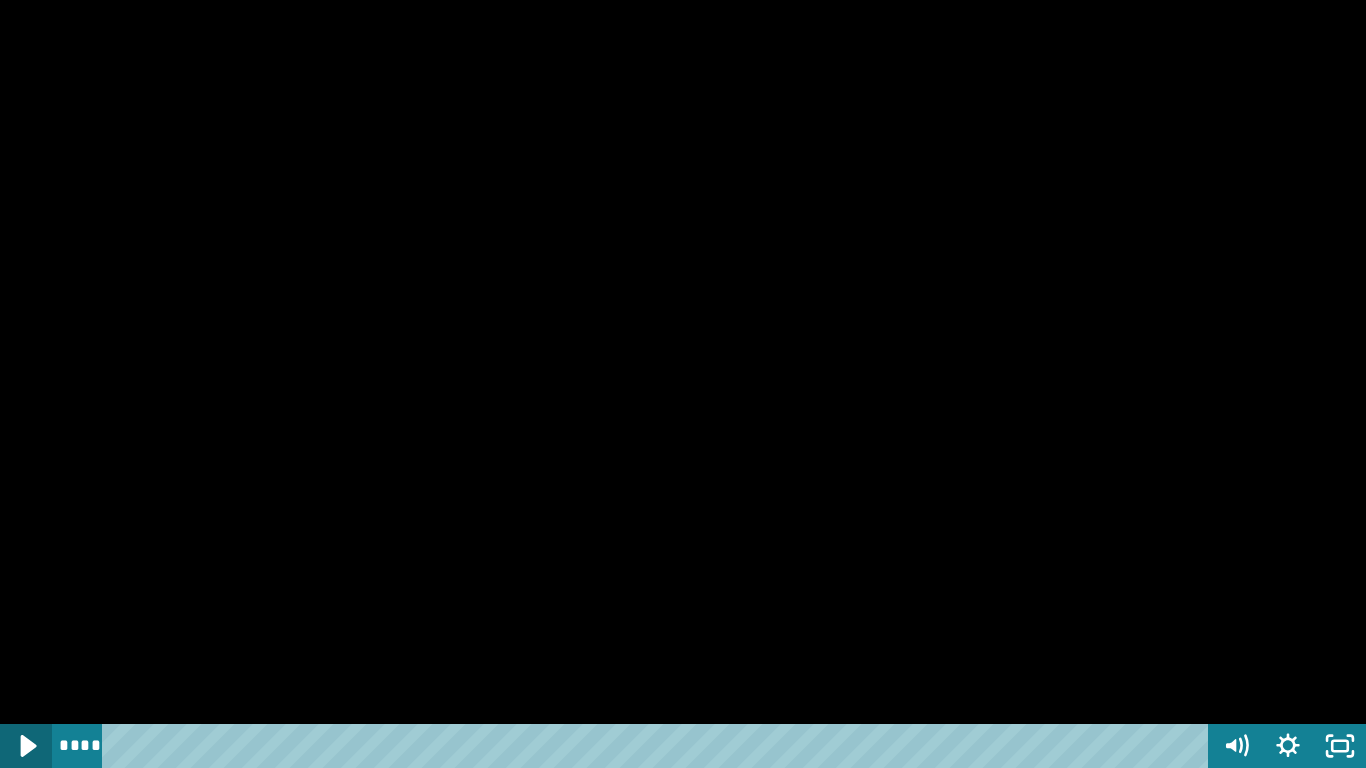 click 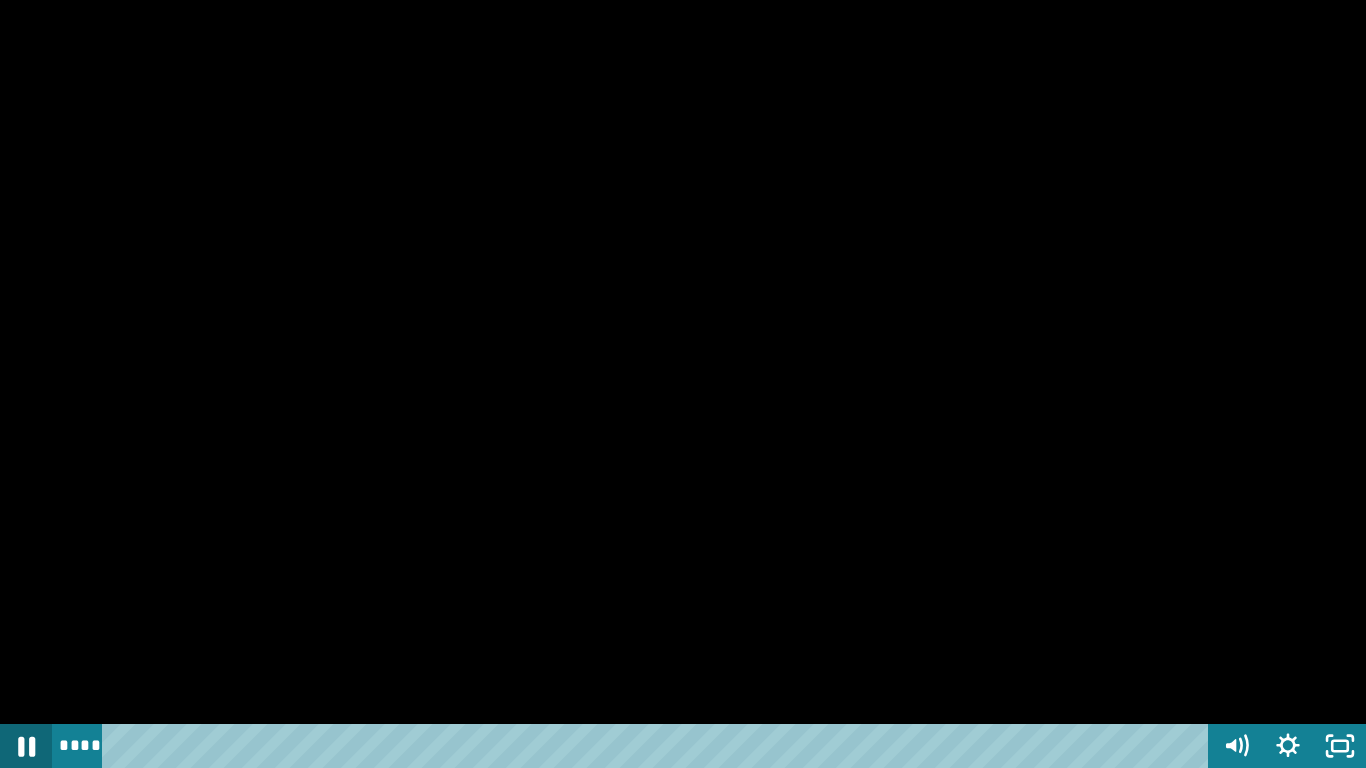 click 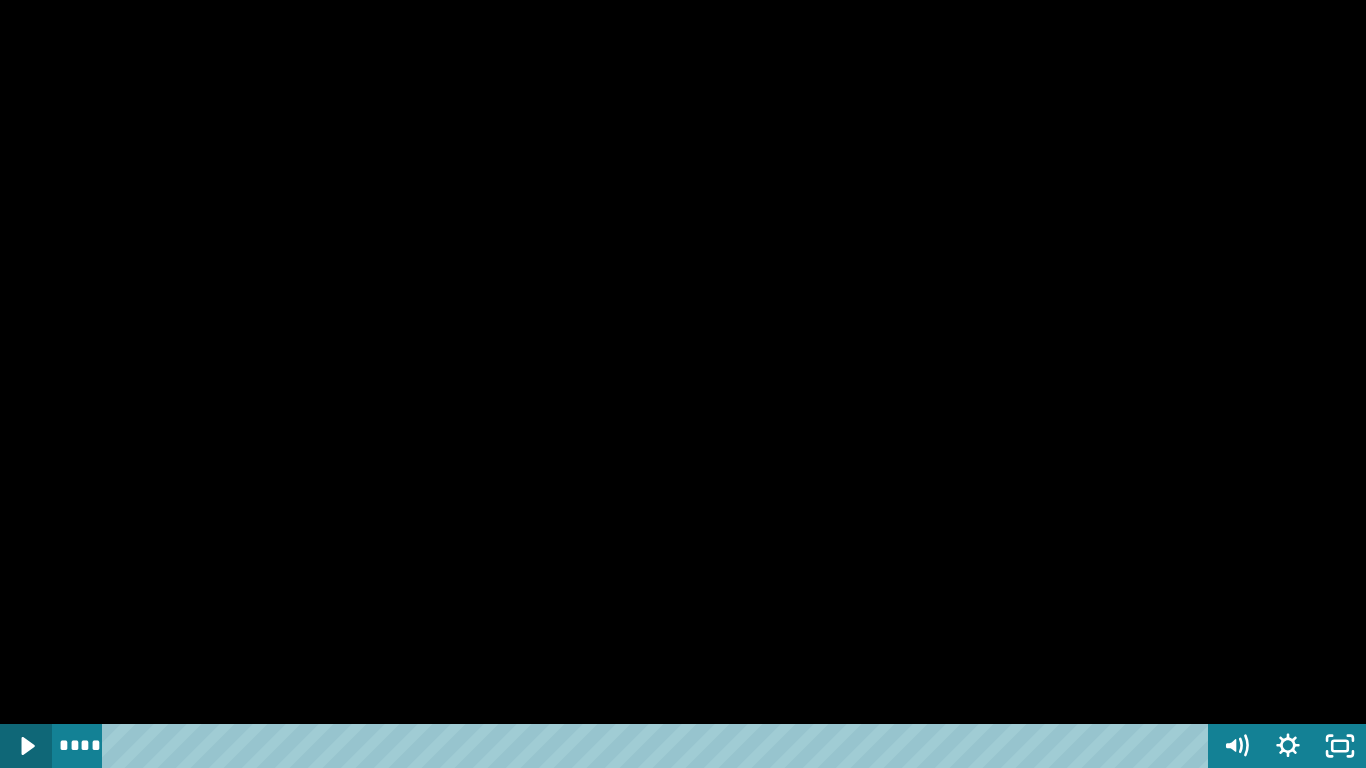 click 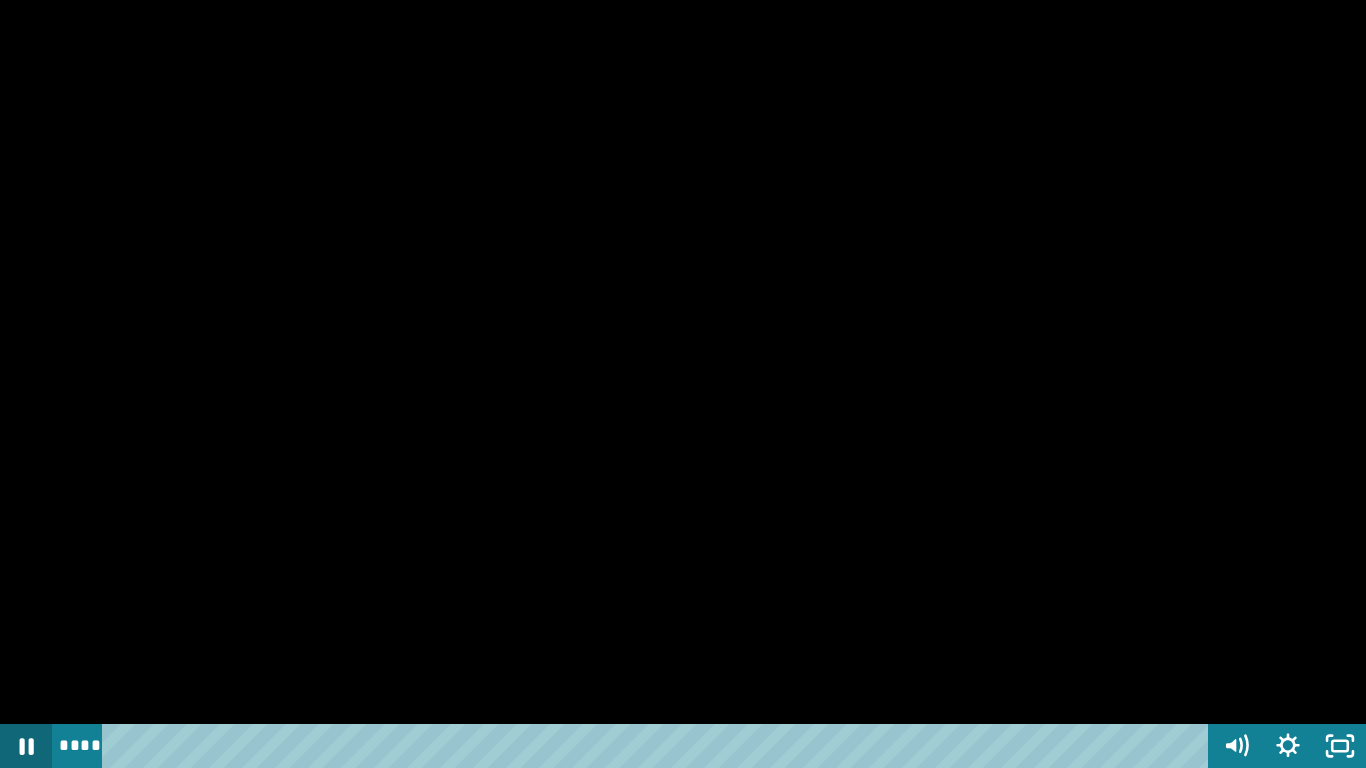 type 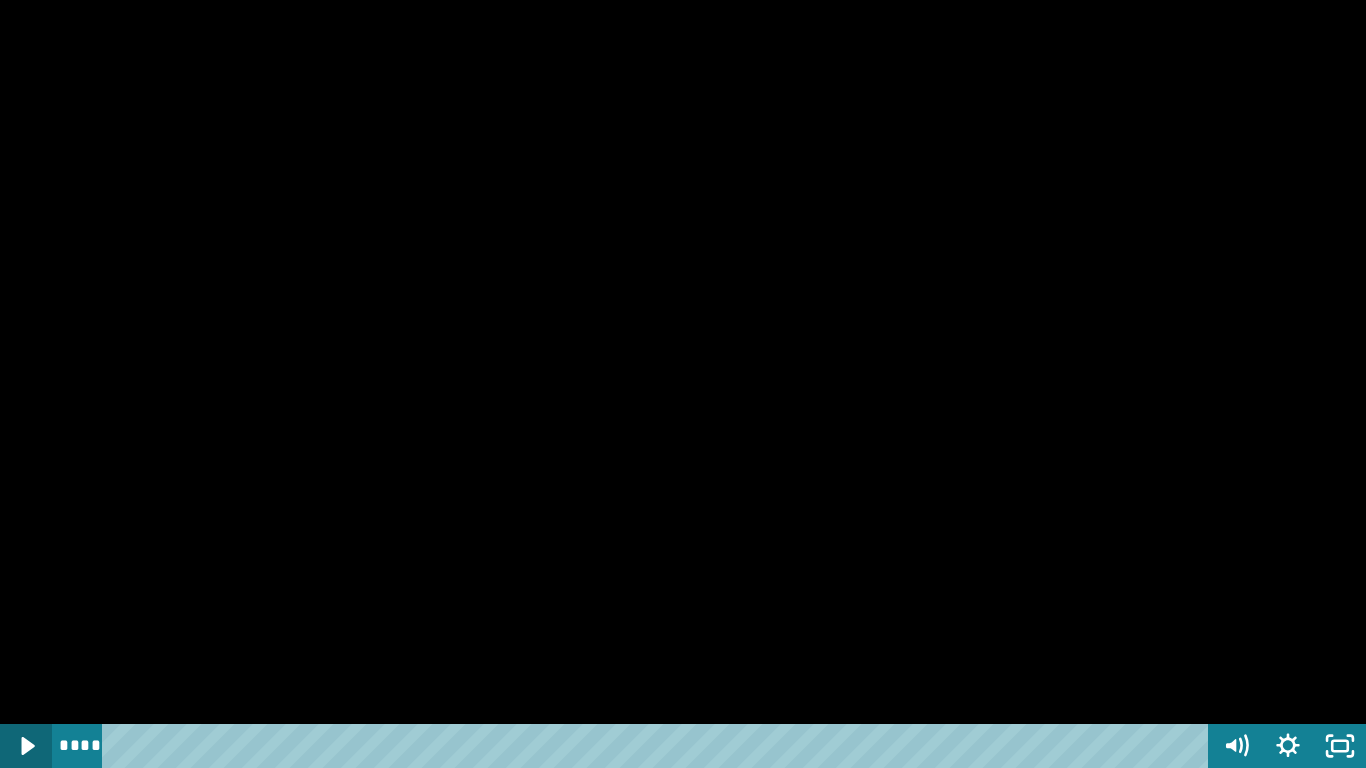 click 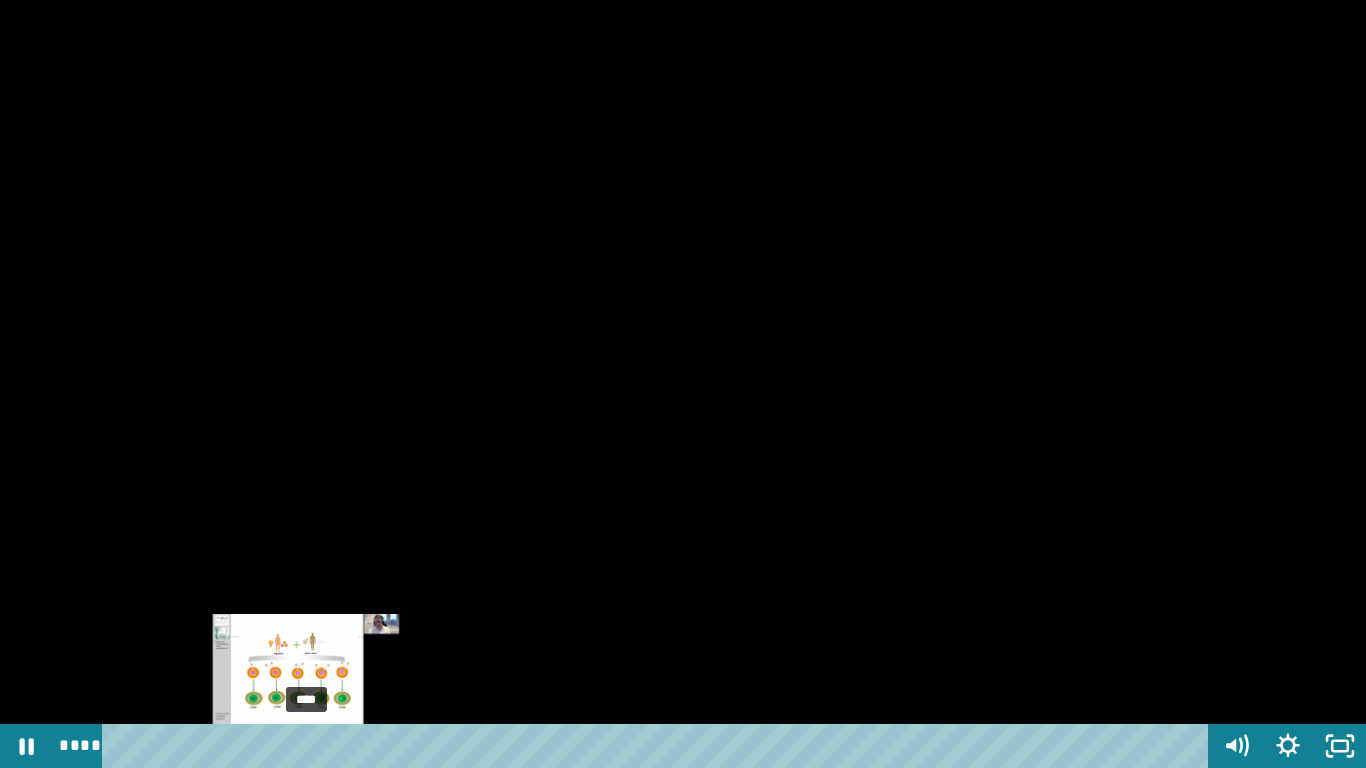 click on "****" at bounding box center (659, 746) 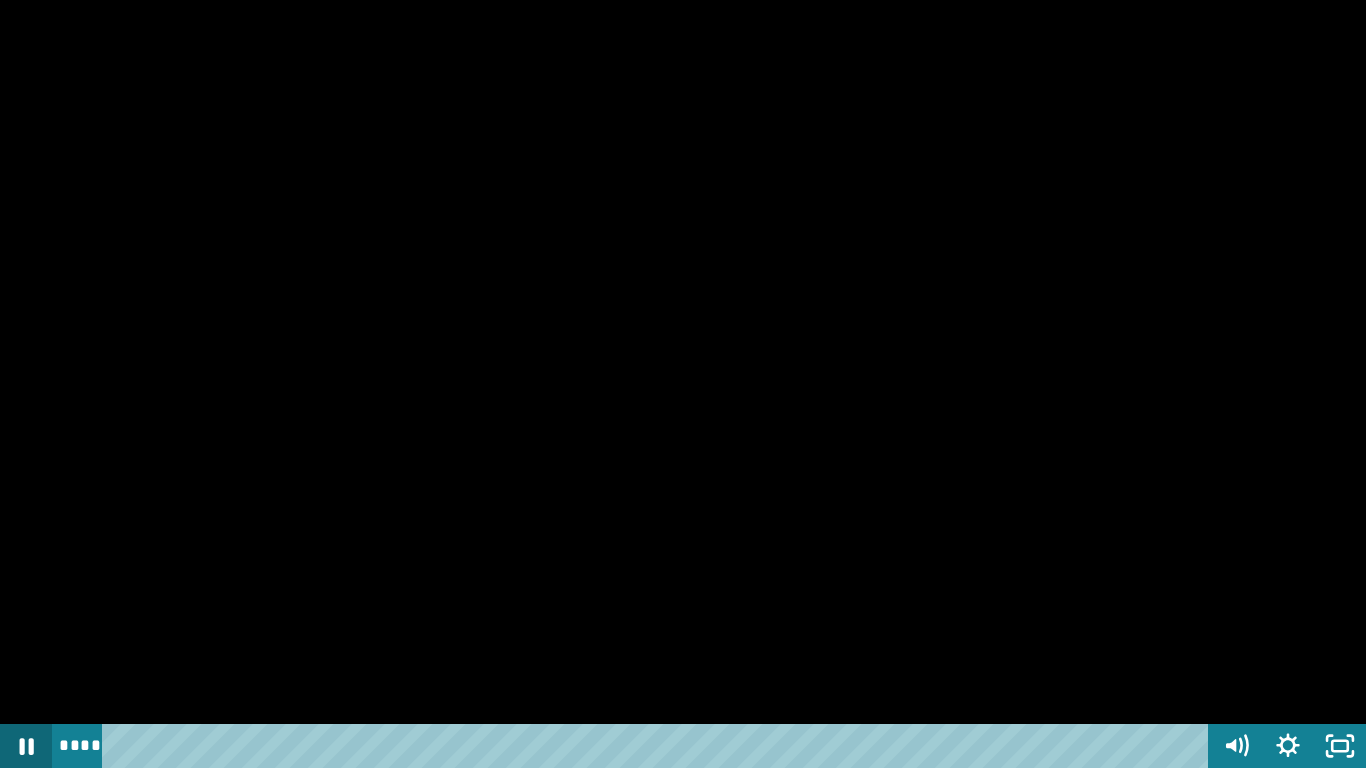 click 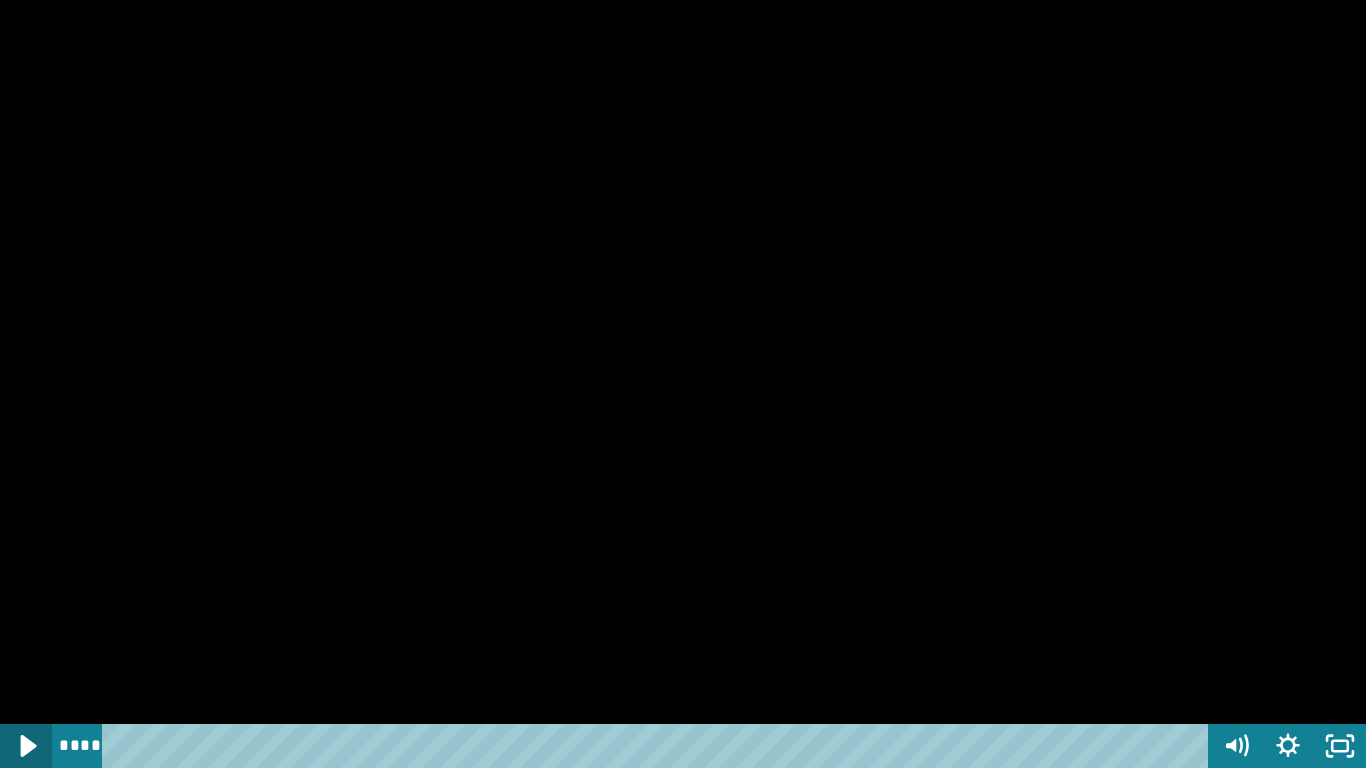 click 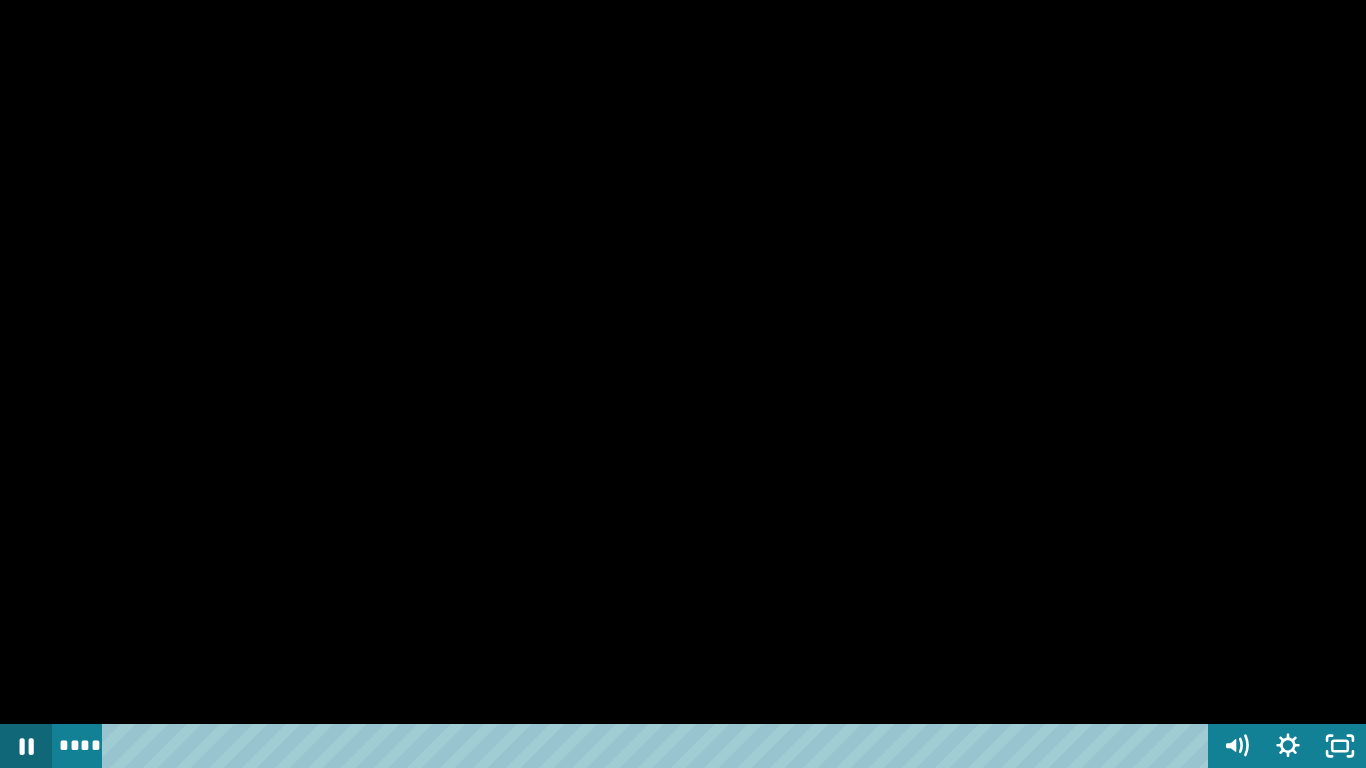 click 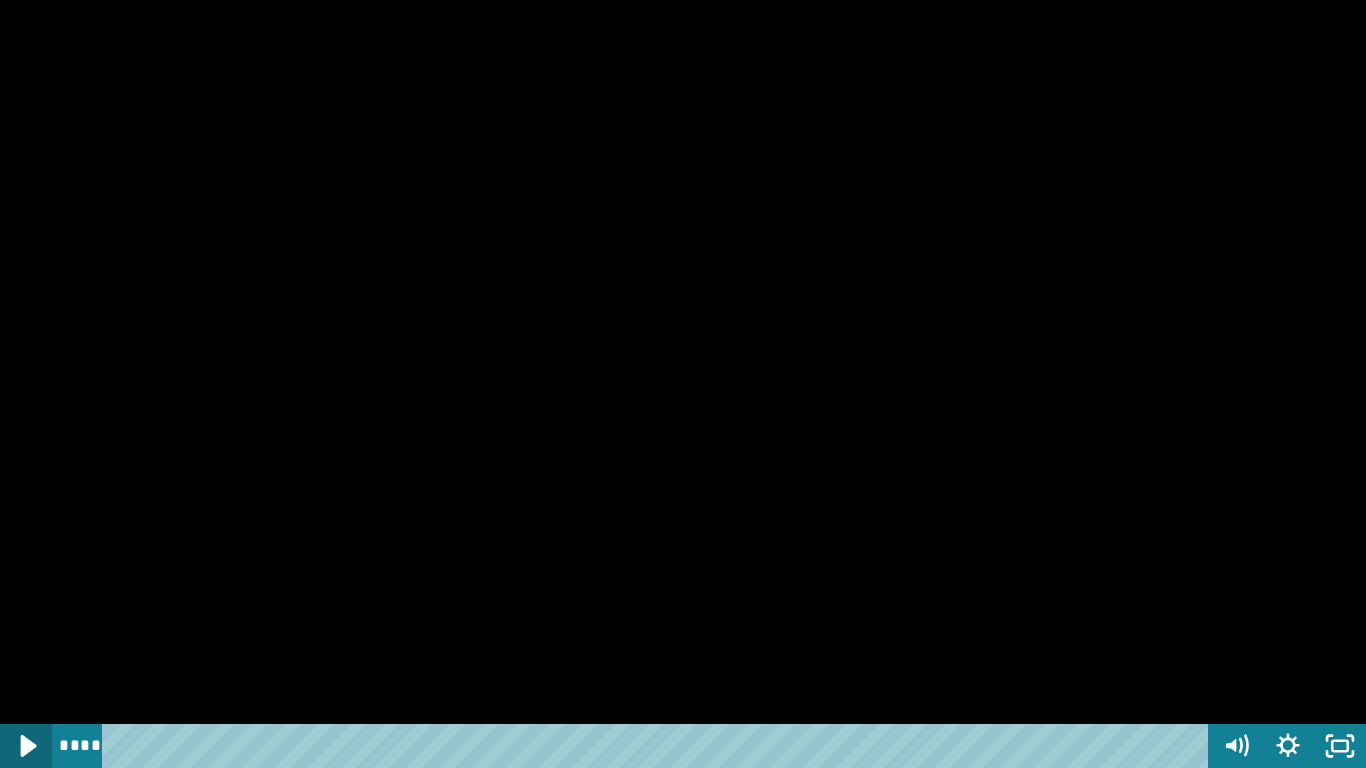 click 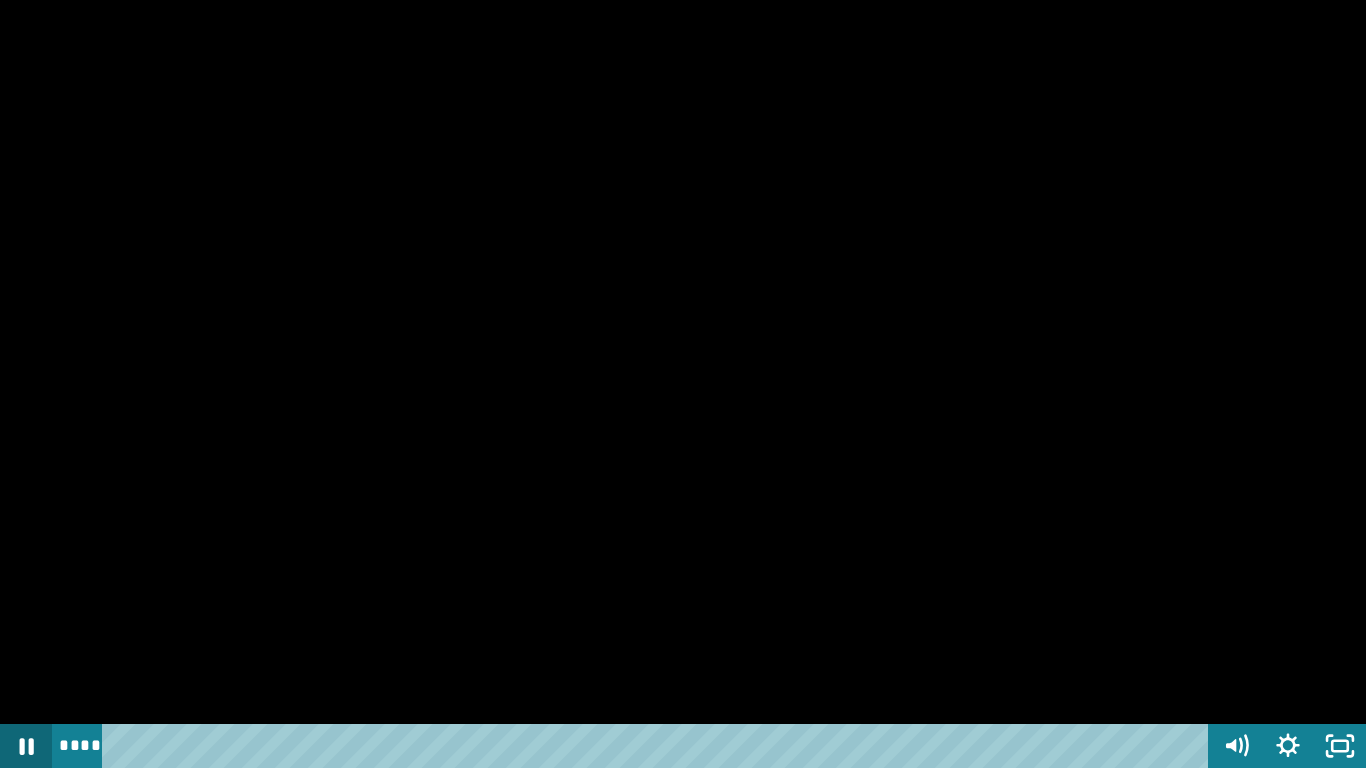 click 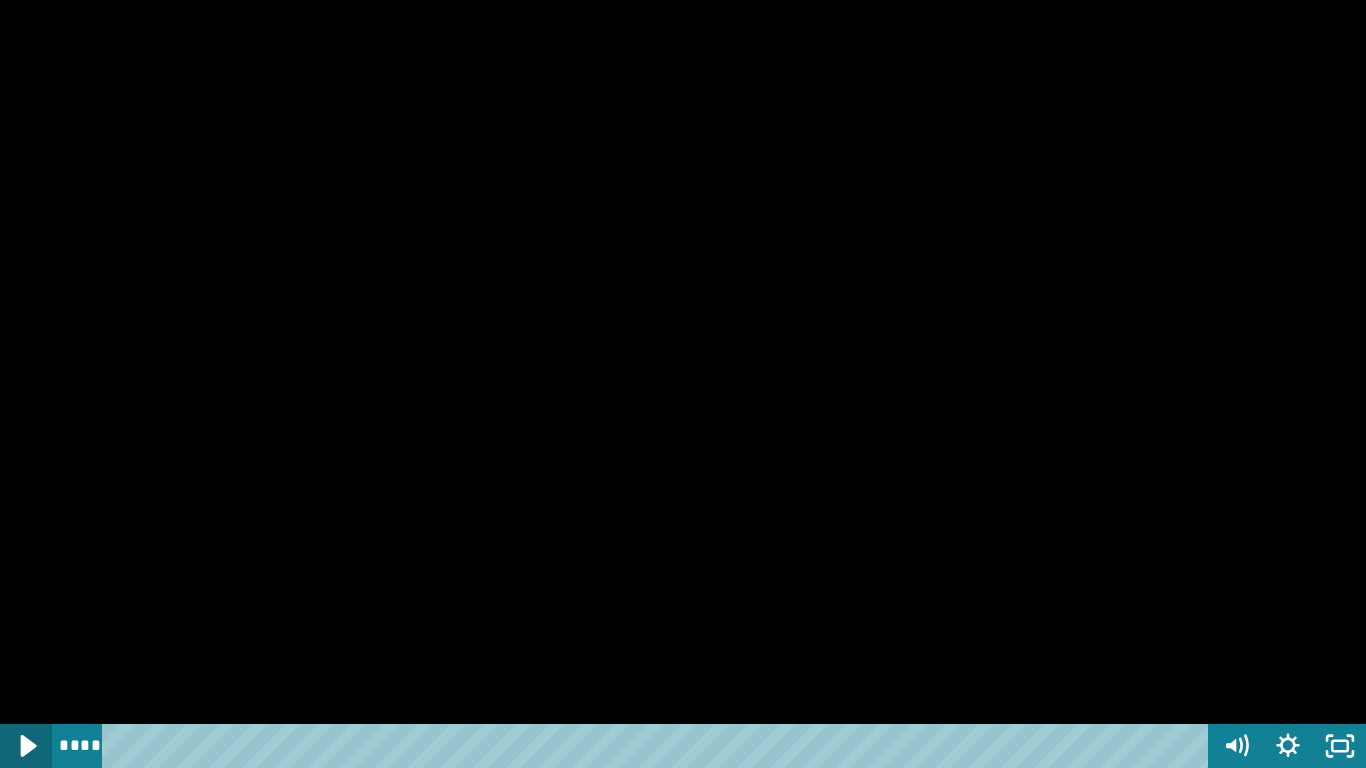 click 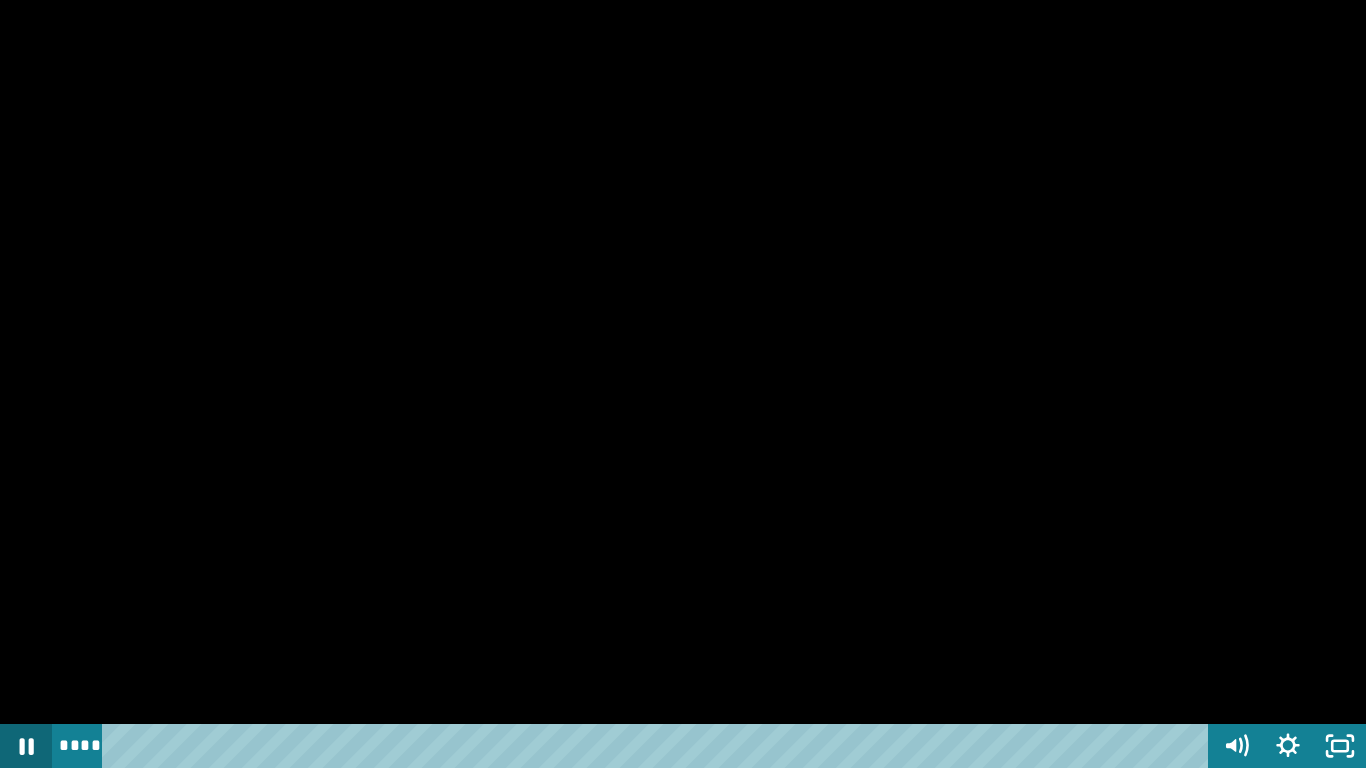 click 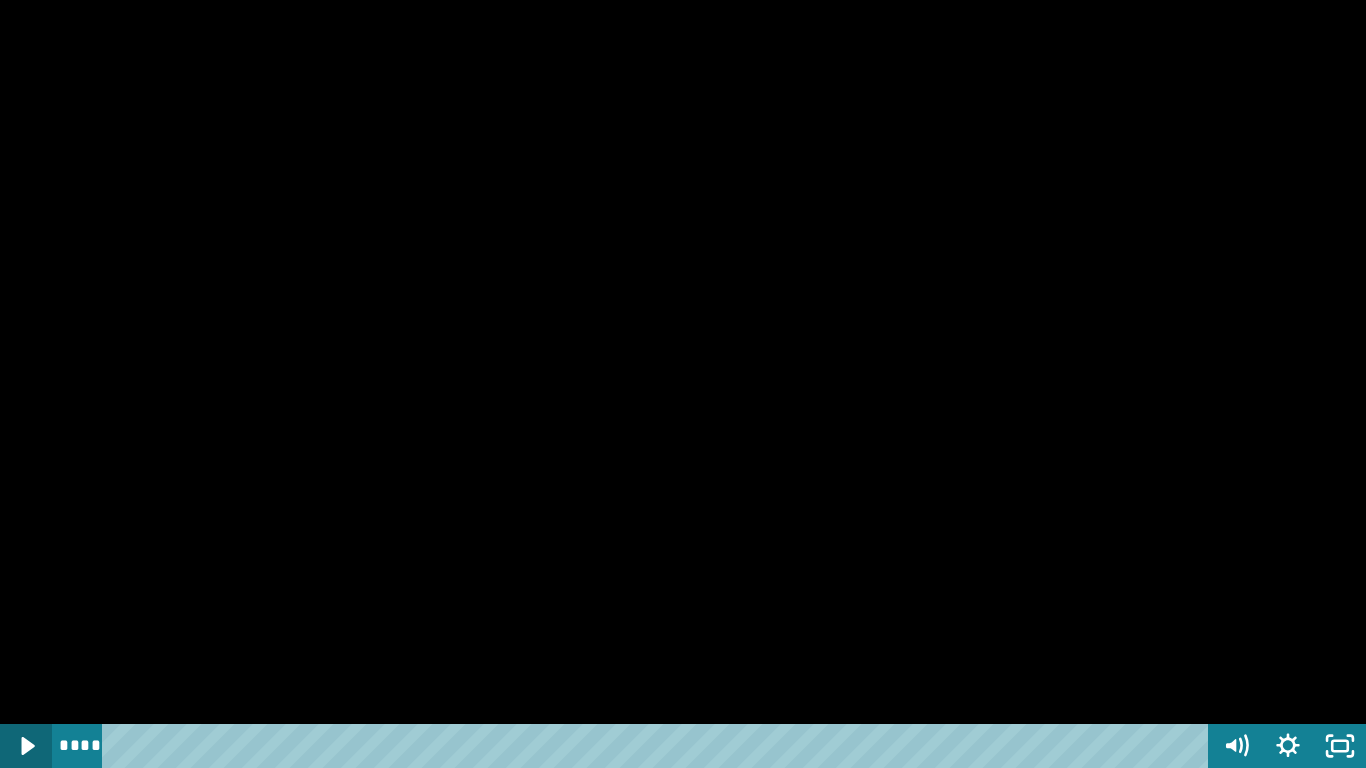 click 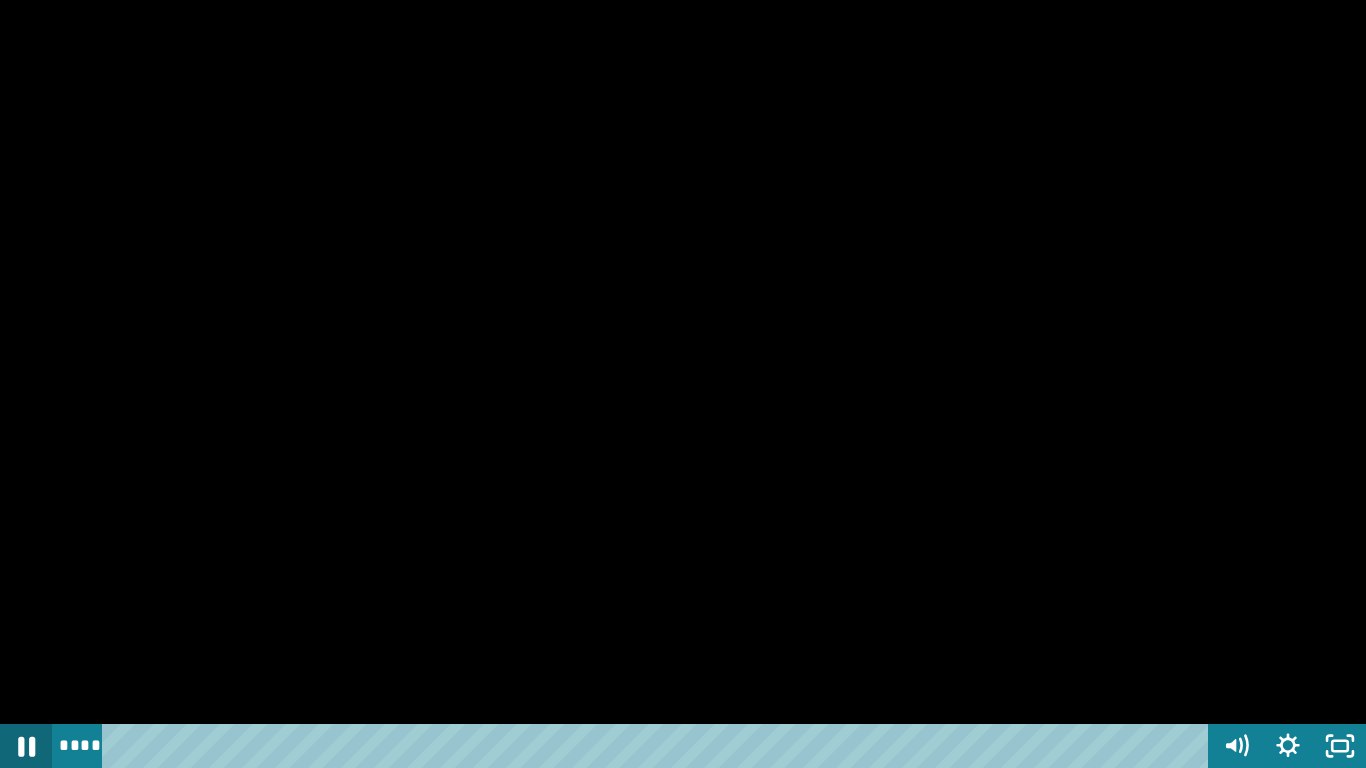click 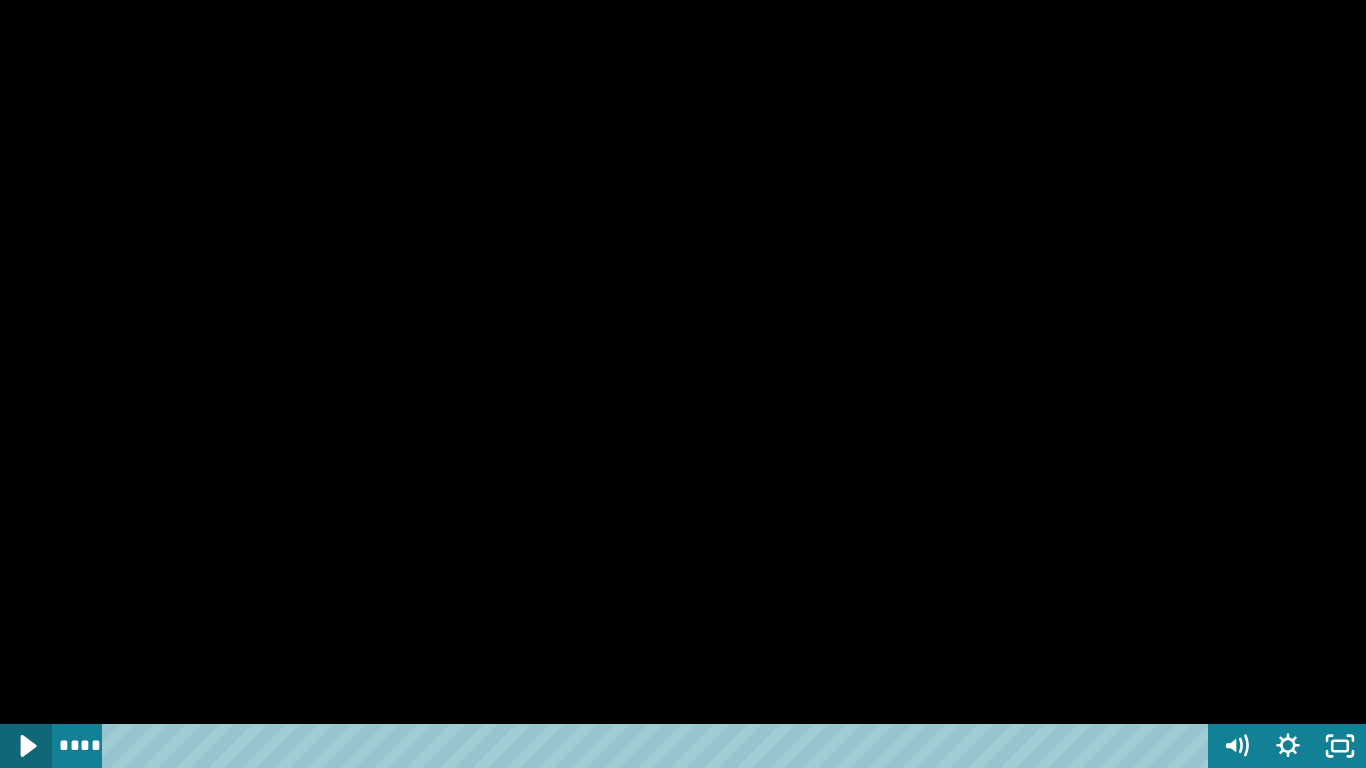 click 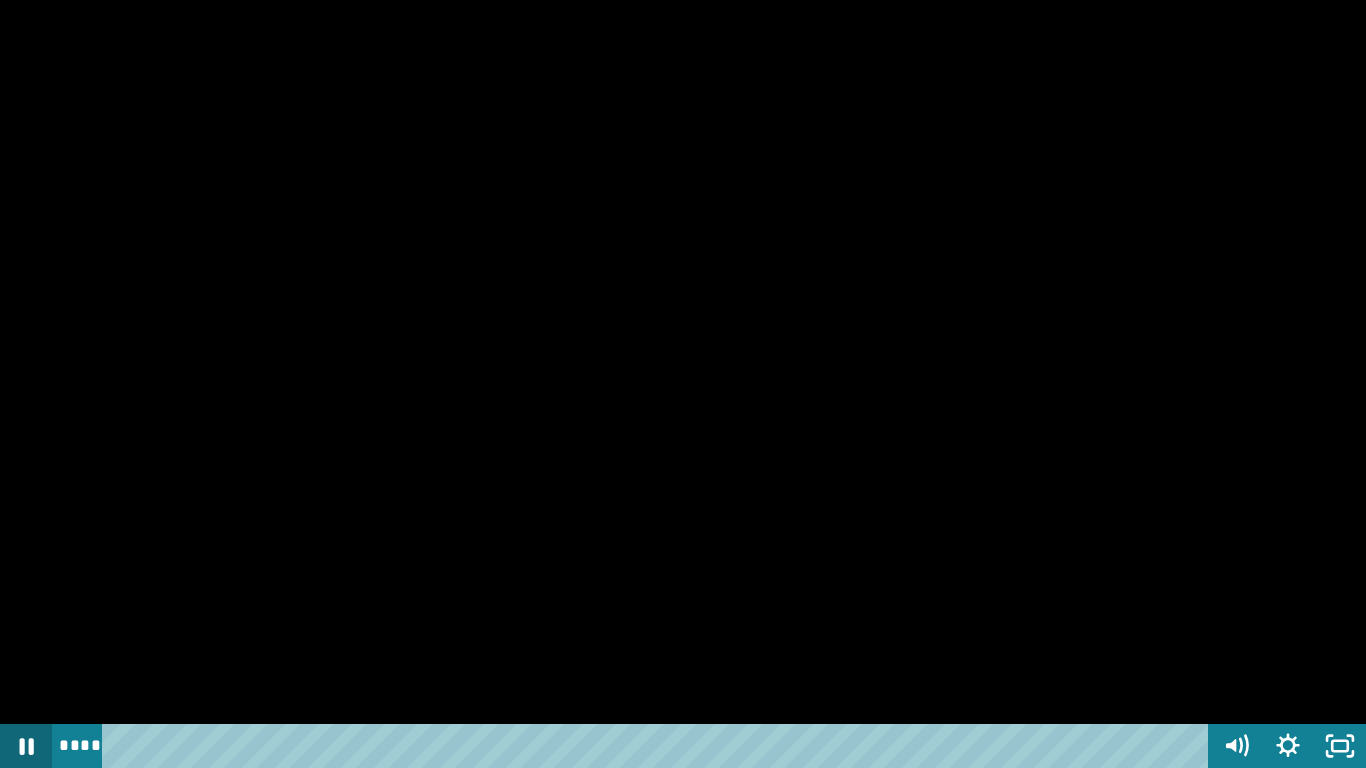click 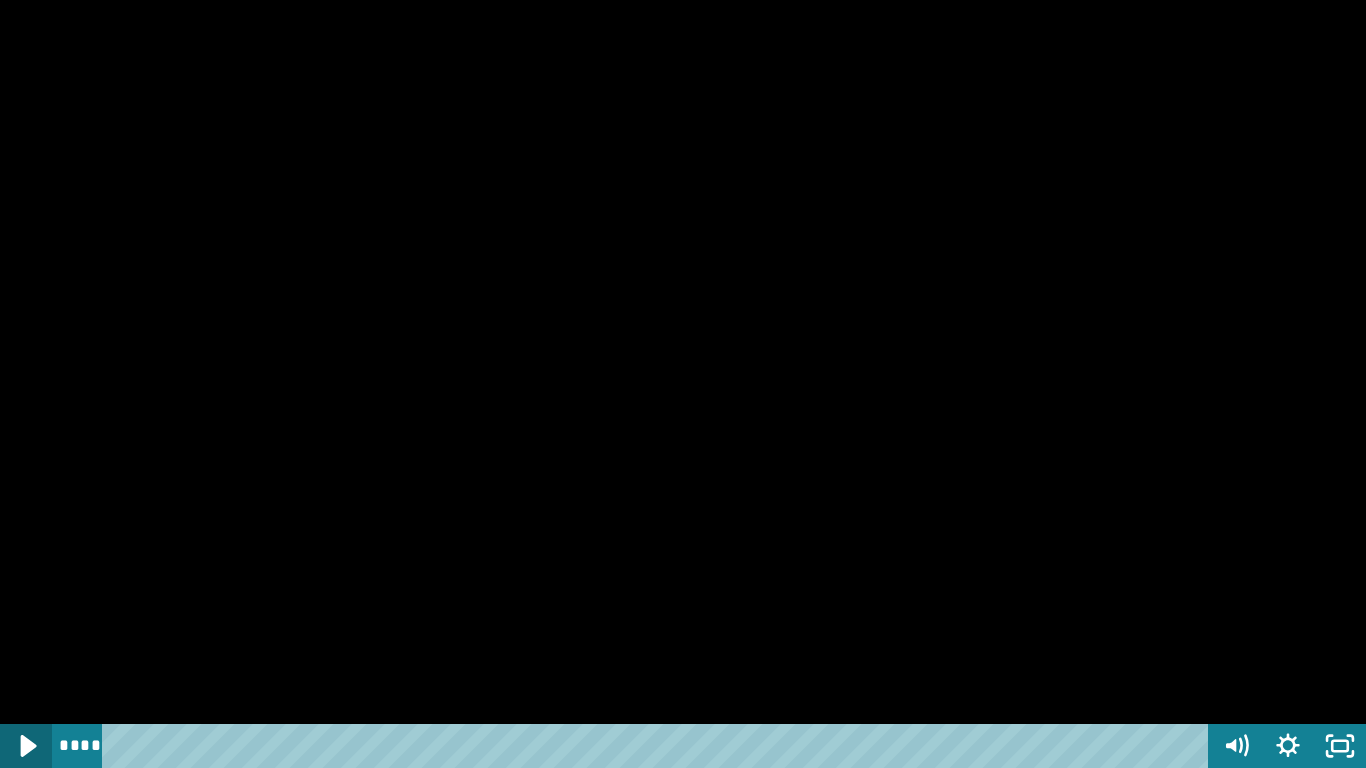 click 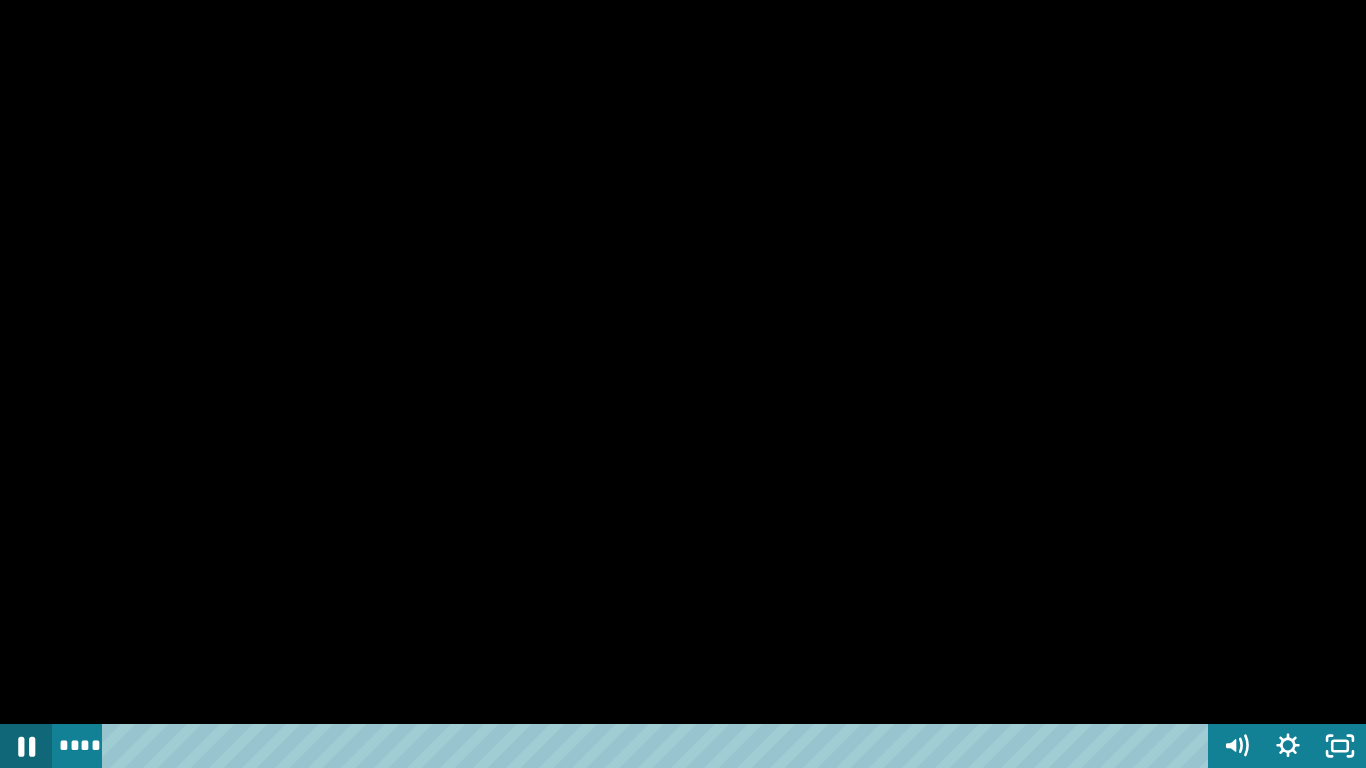 click 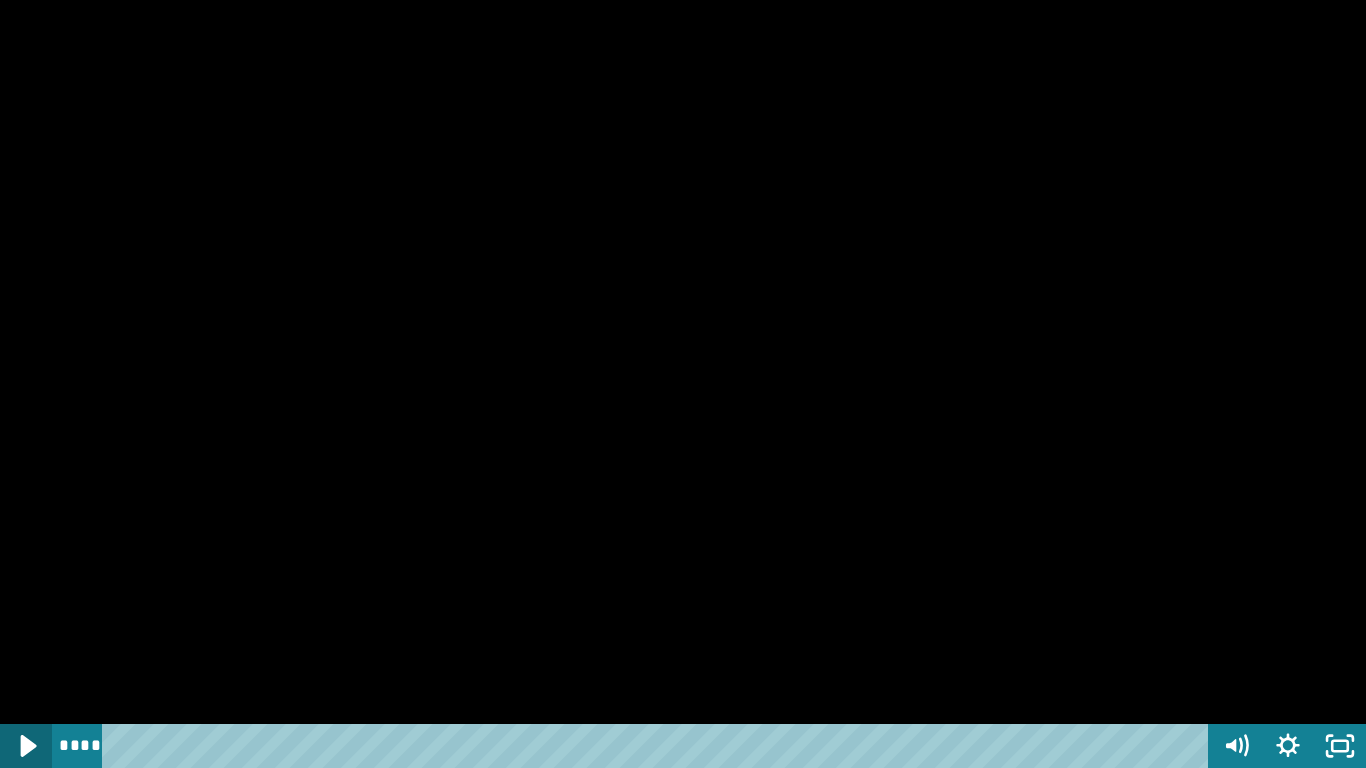 click 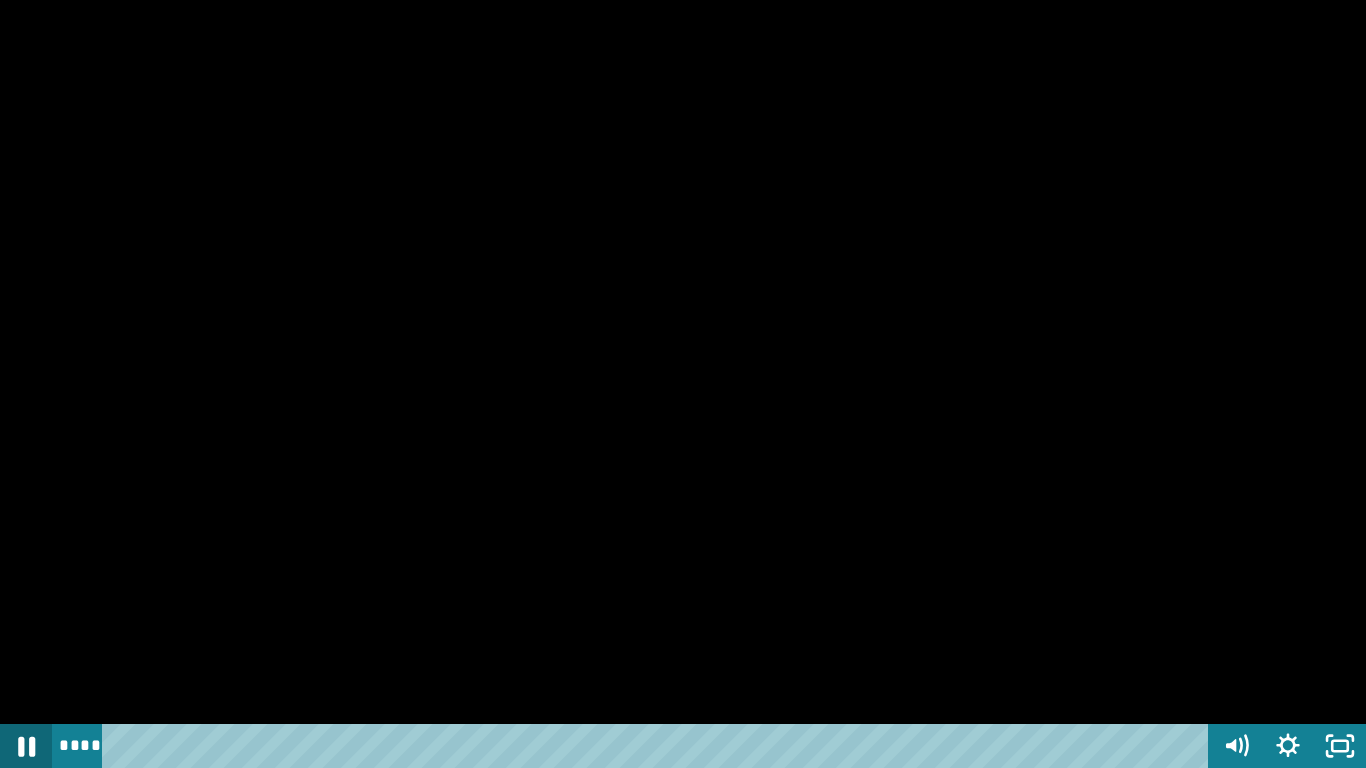click 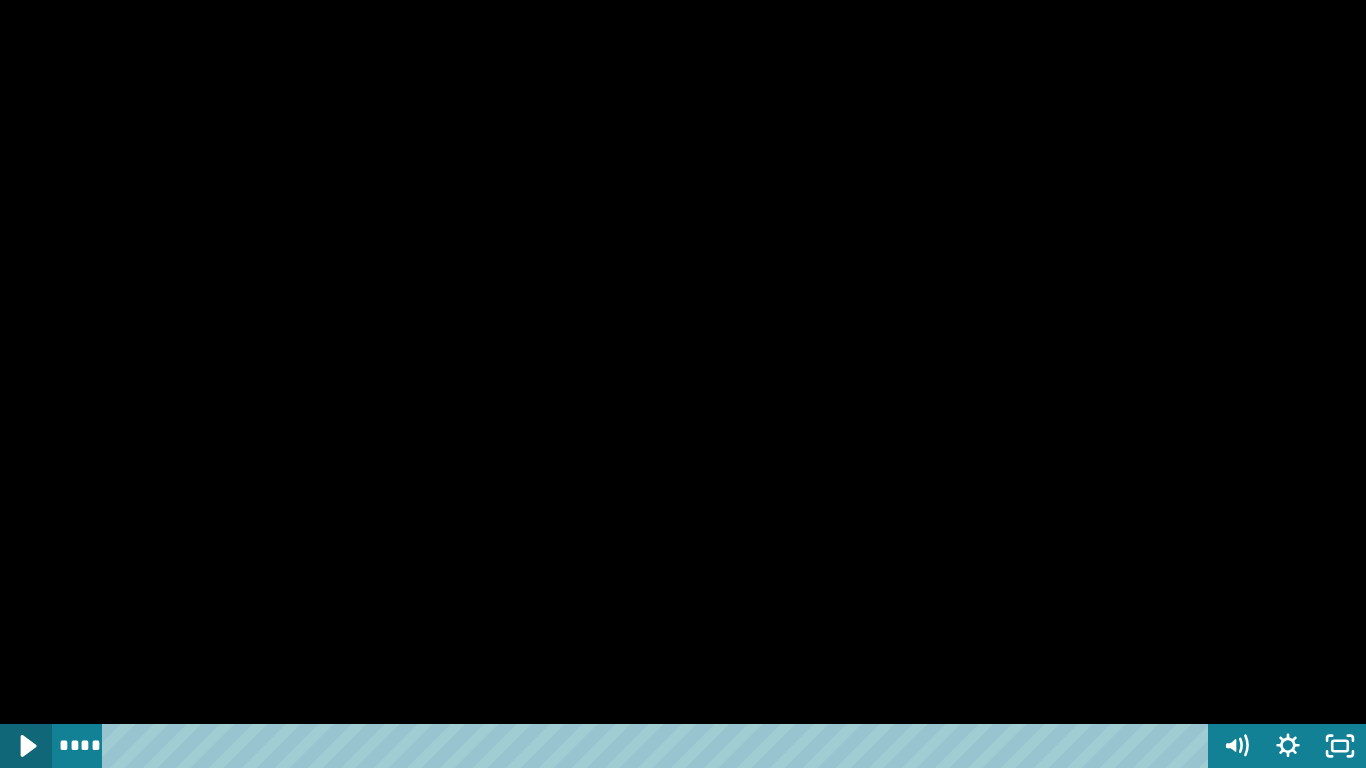click 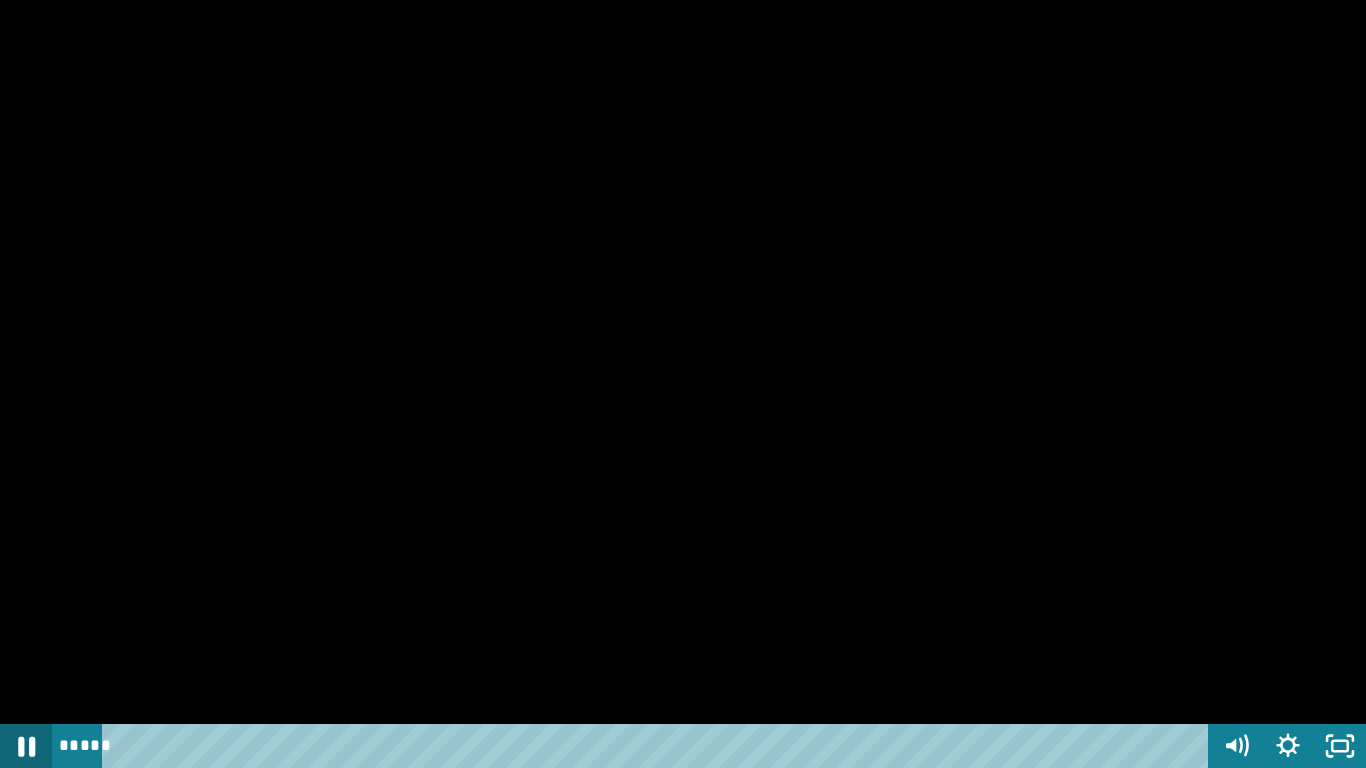 click 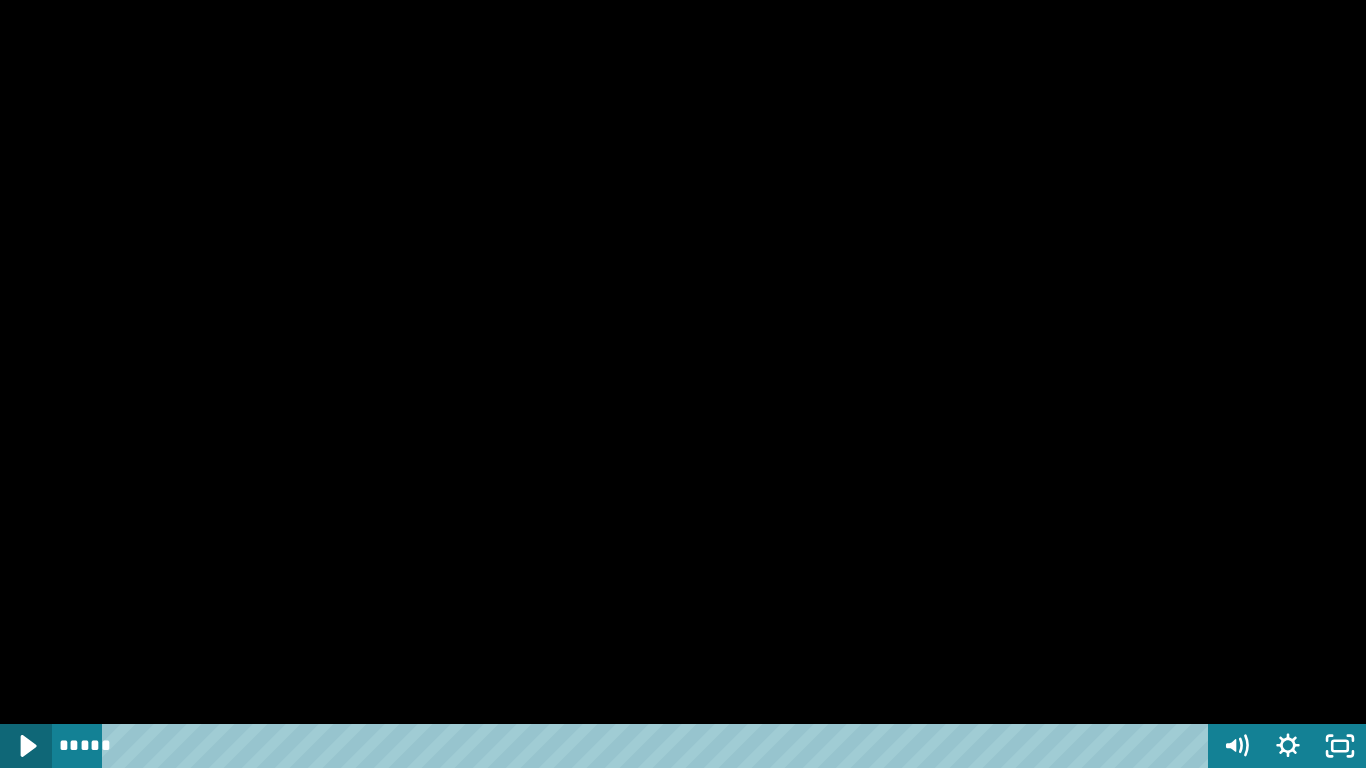 click 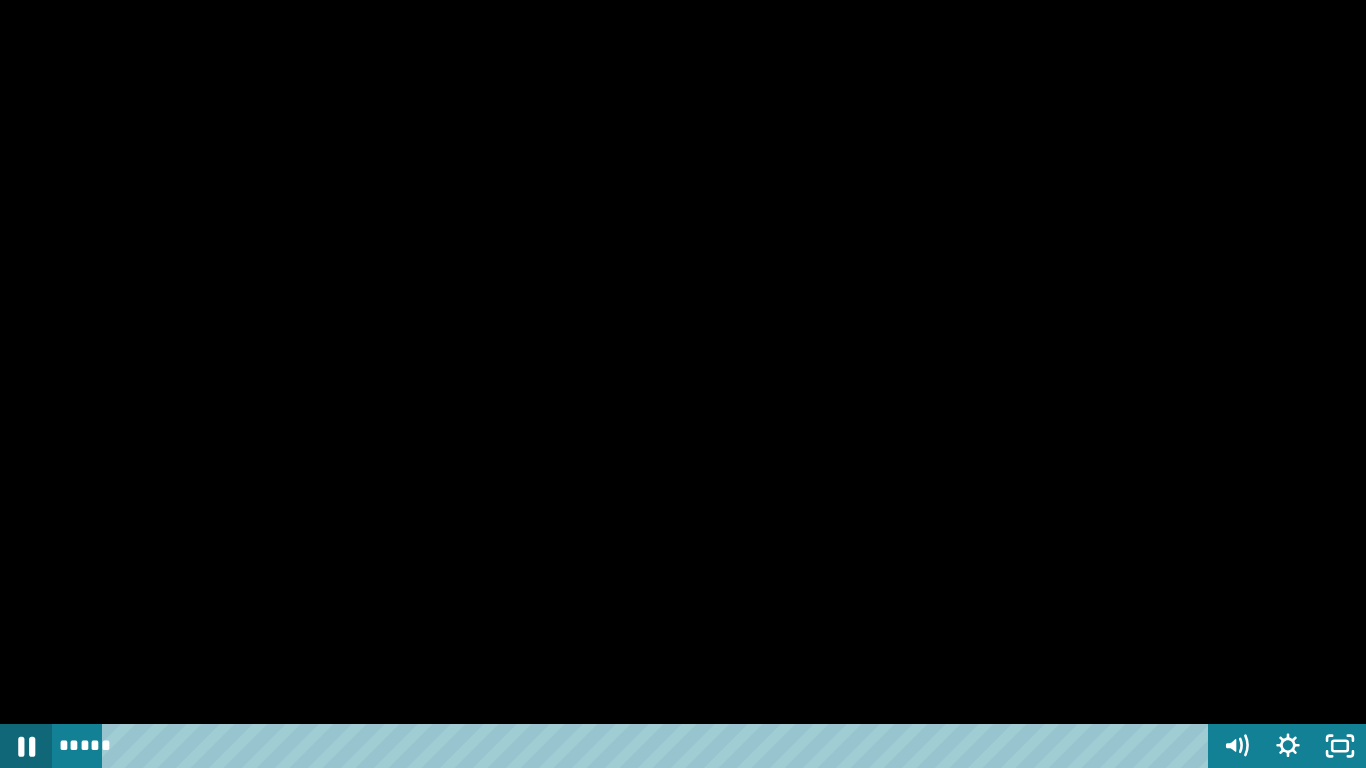 click 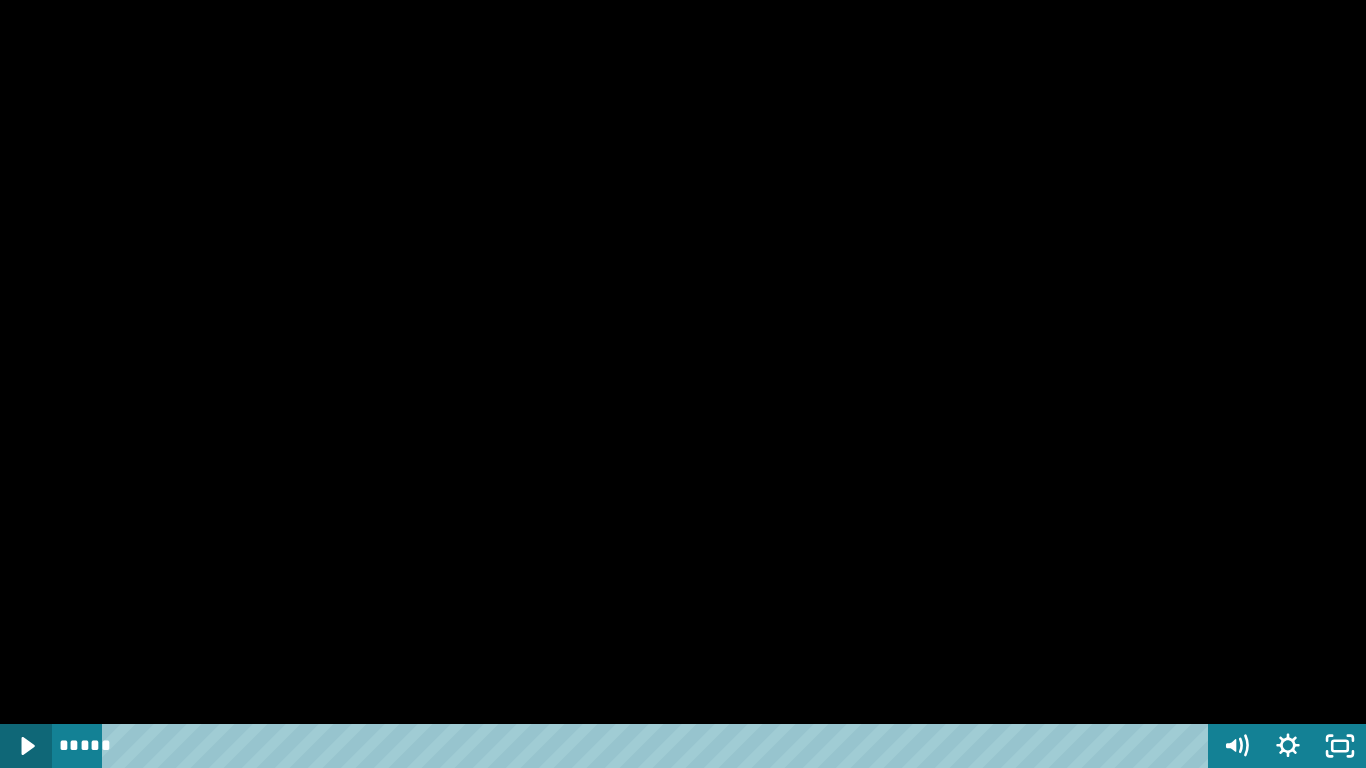 click 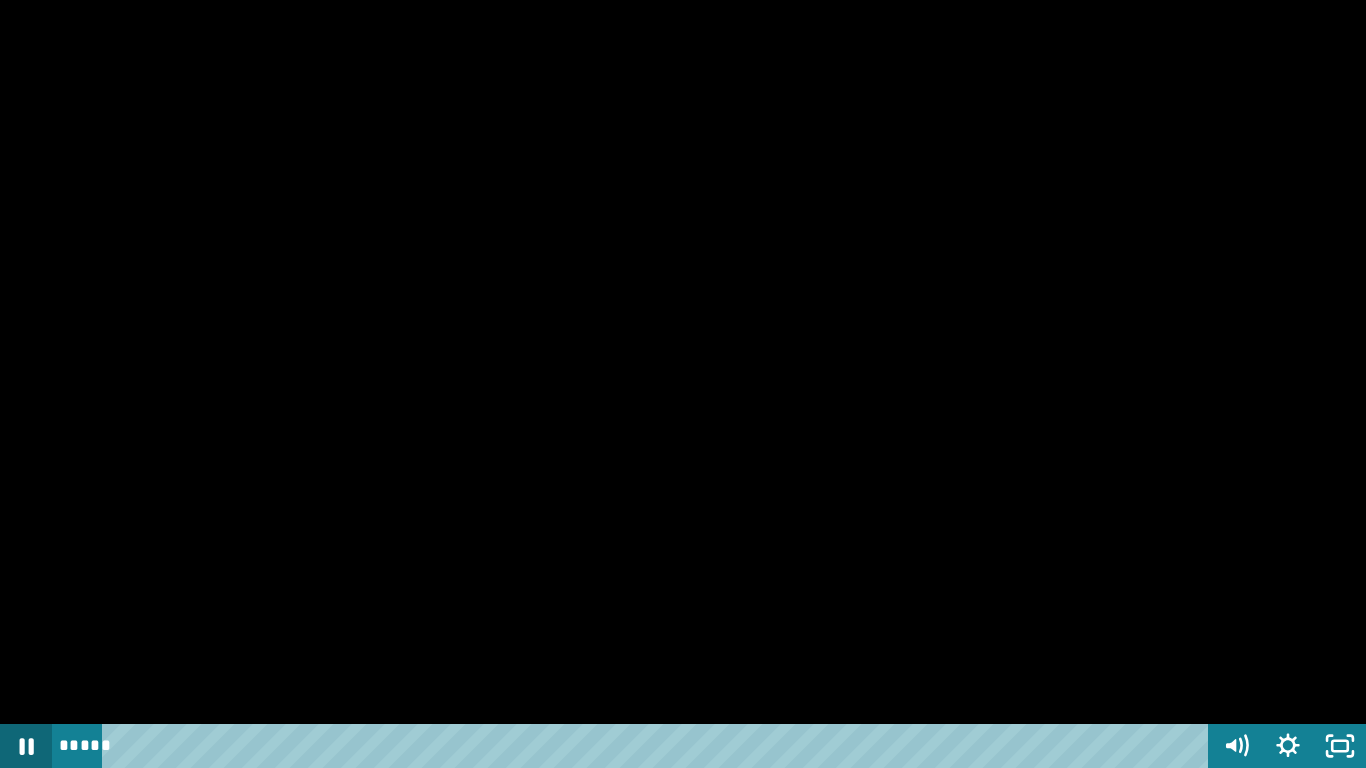 click 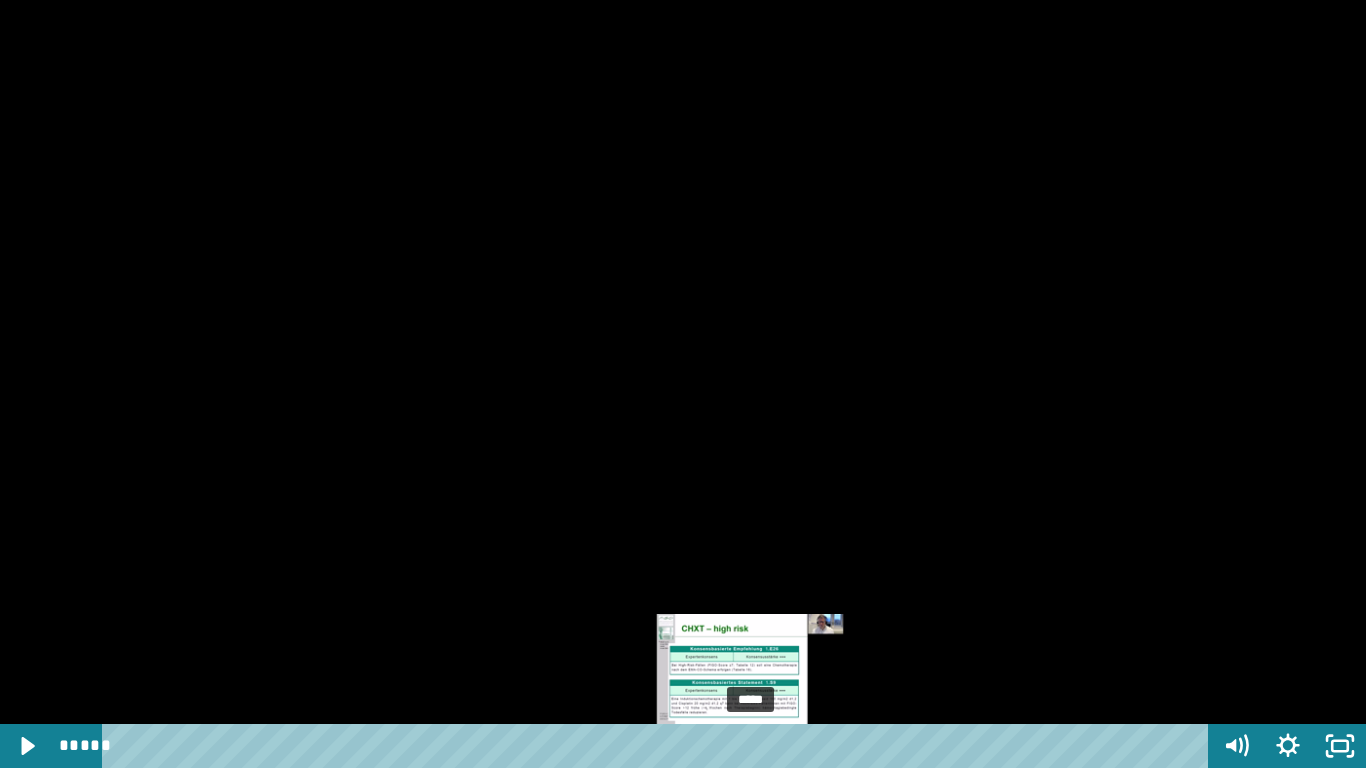 click at bounding box center [753, 746] 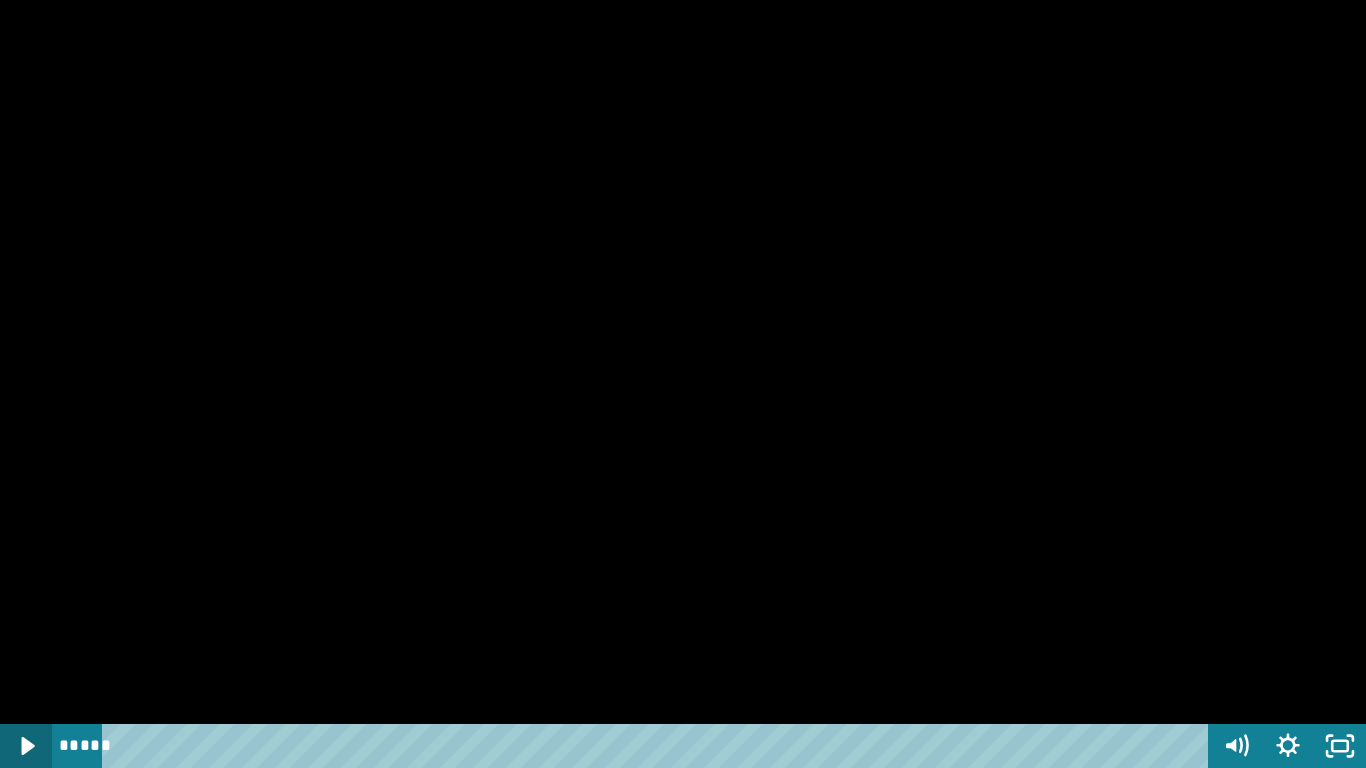 click 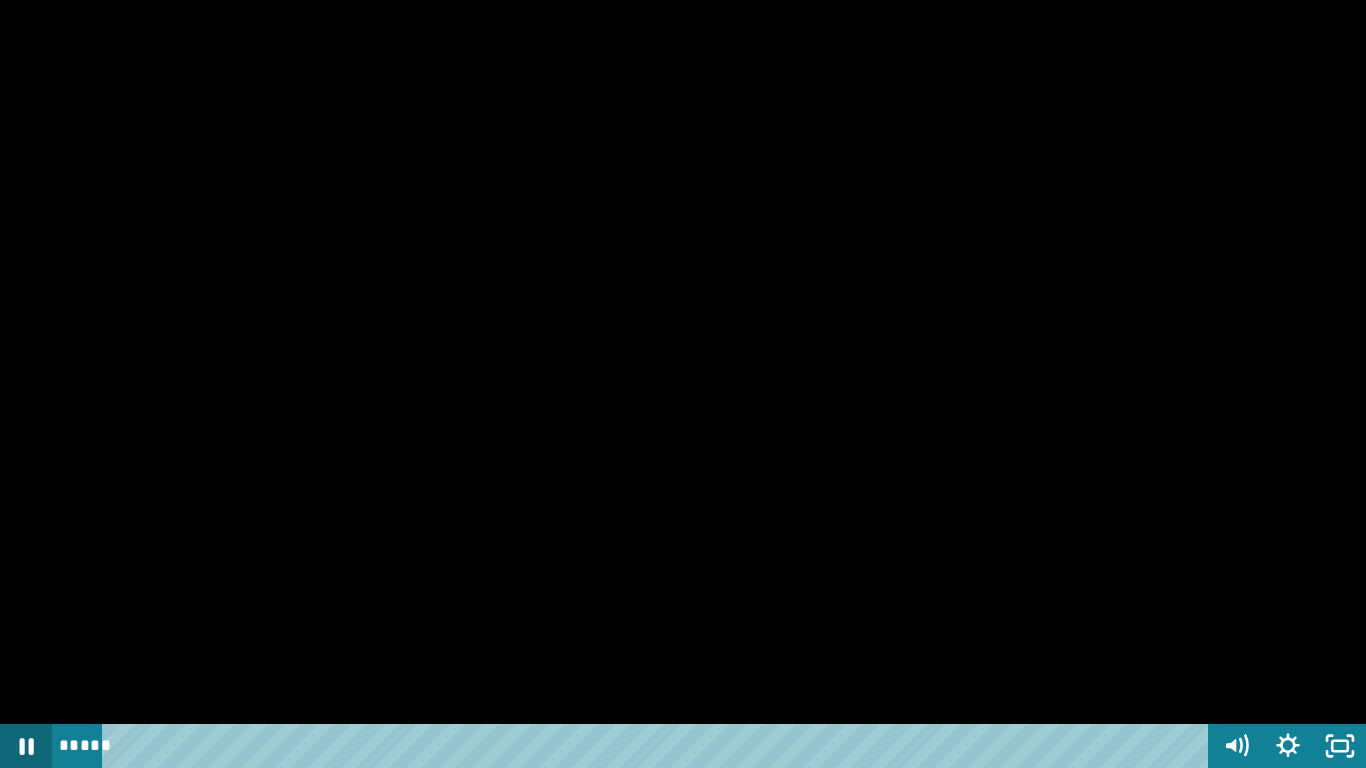 click 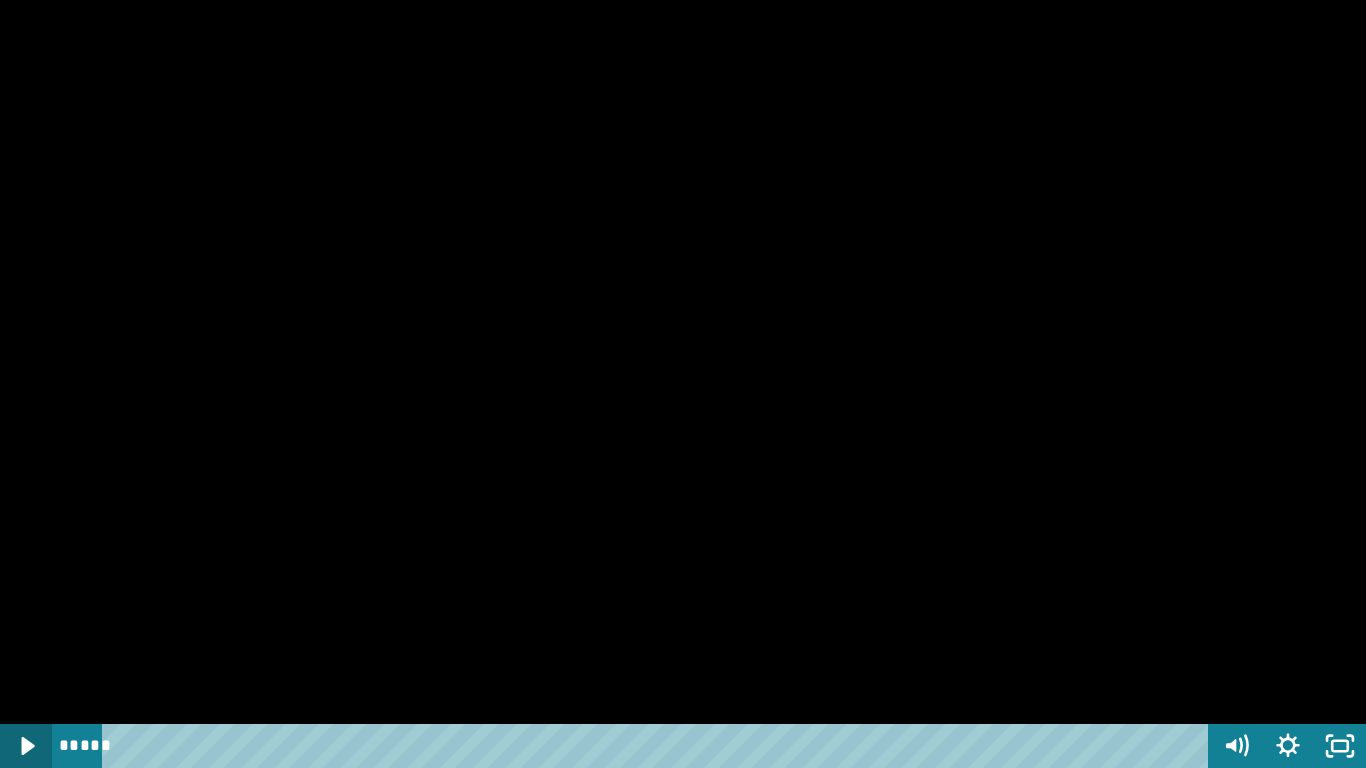 click 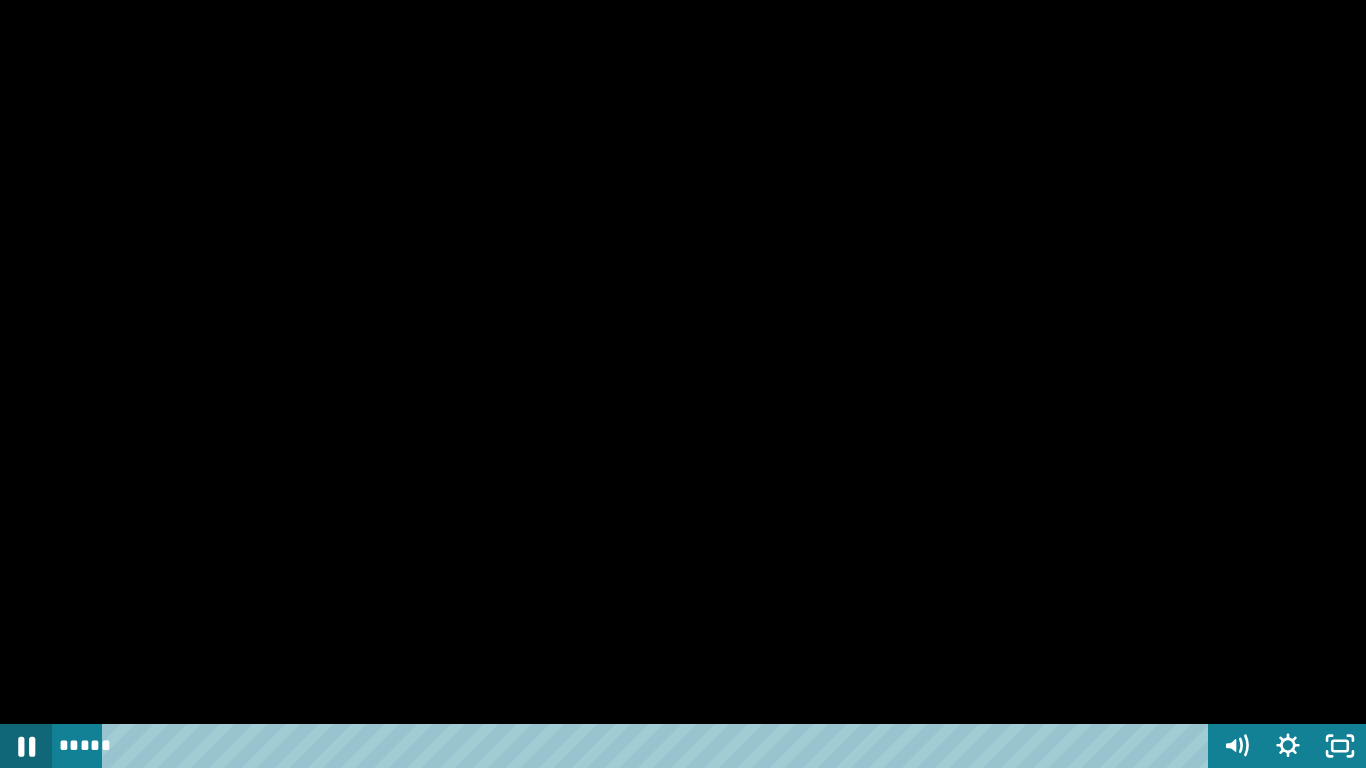 click 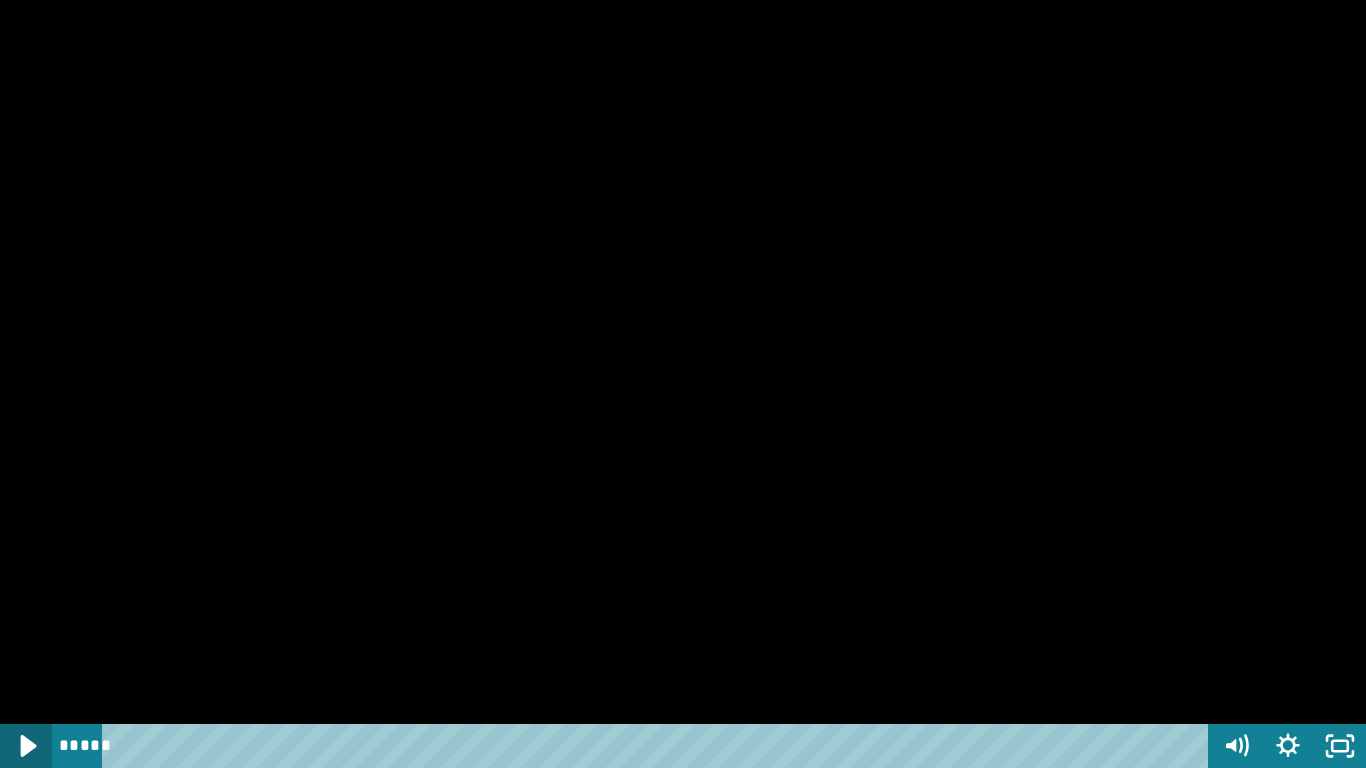 click 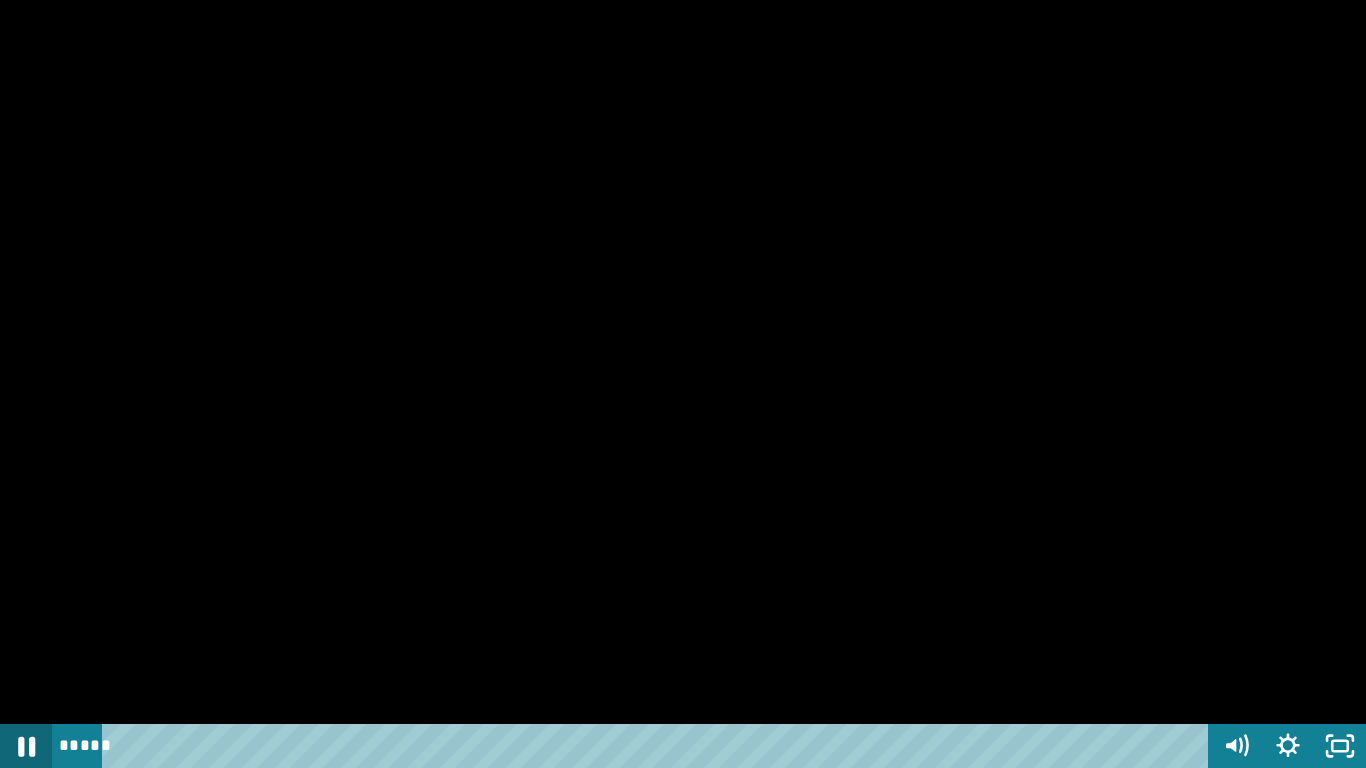 click 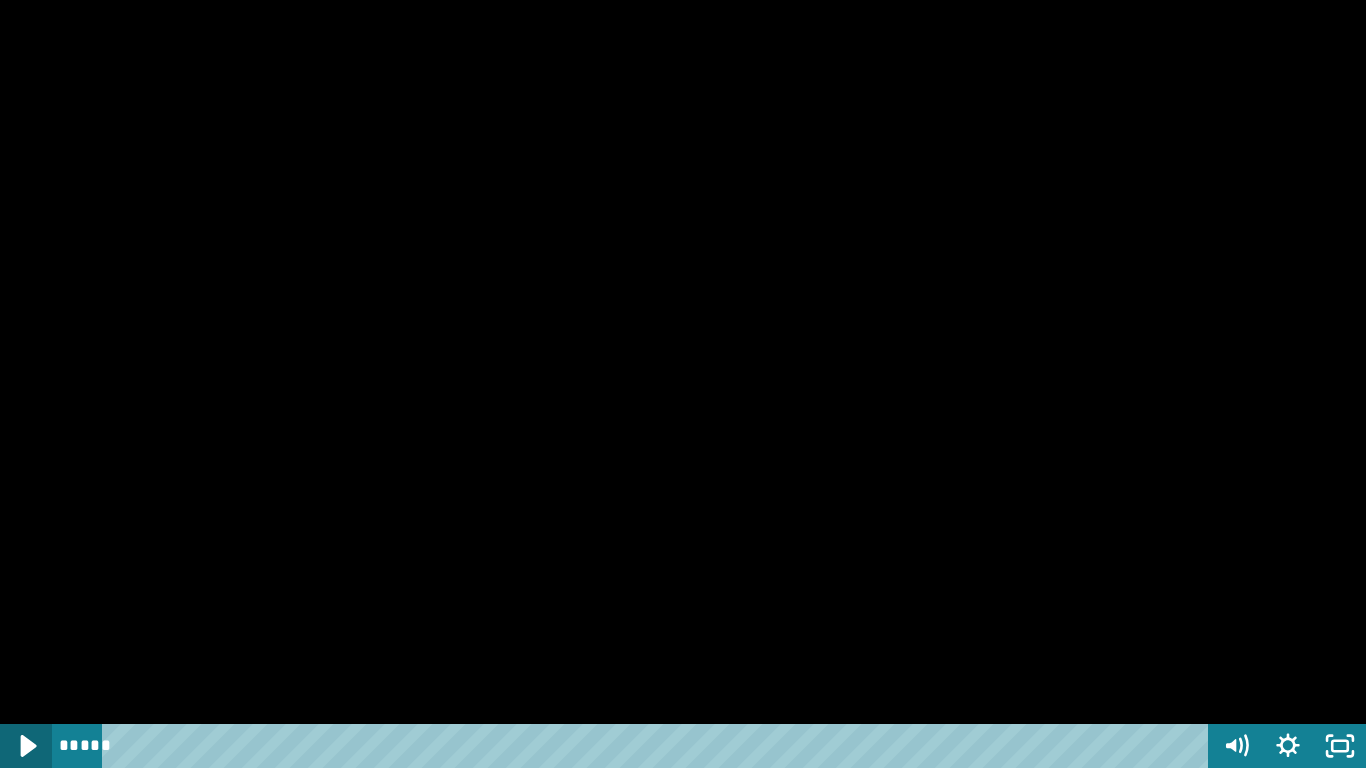 click 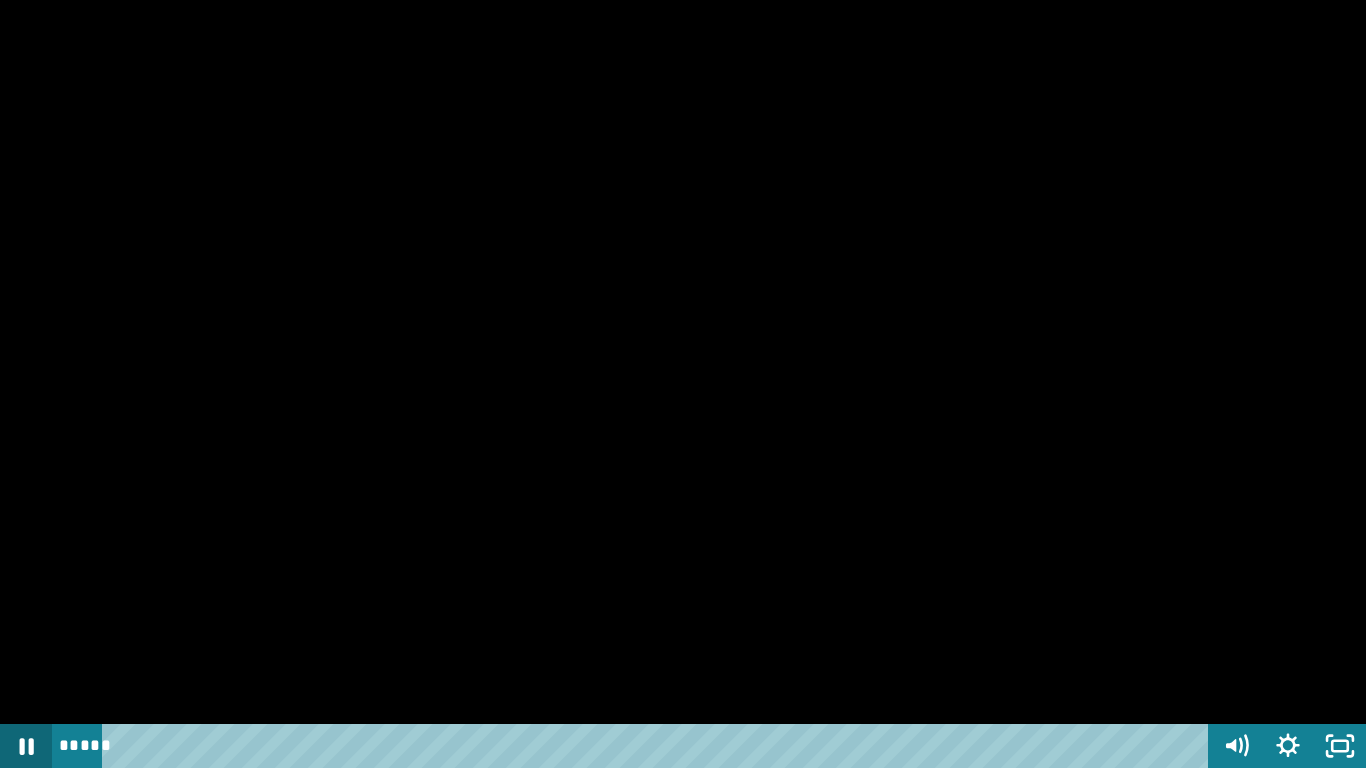 click 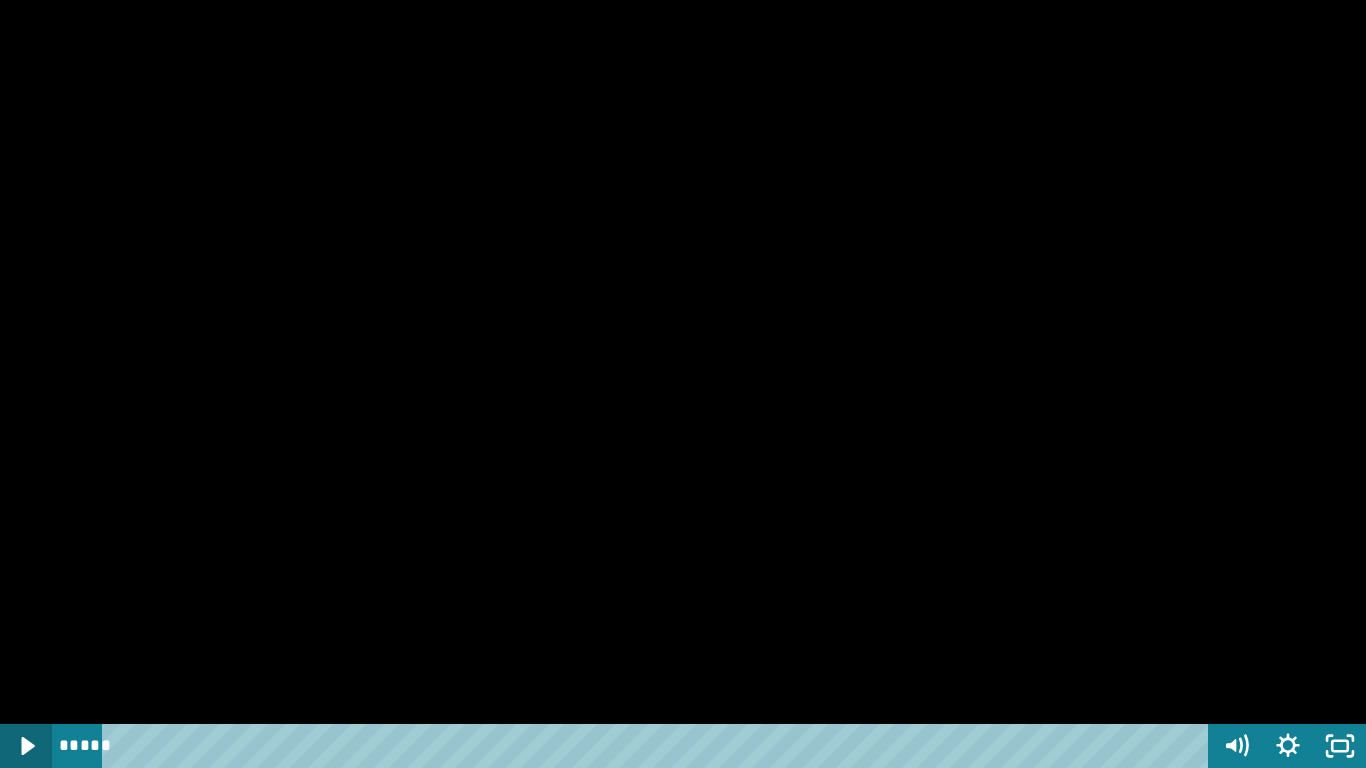 click 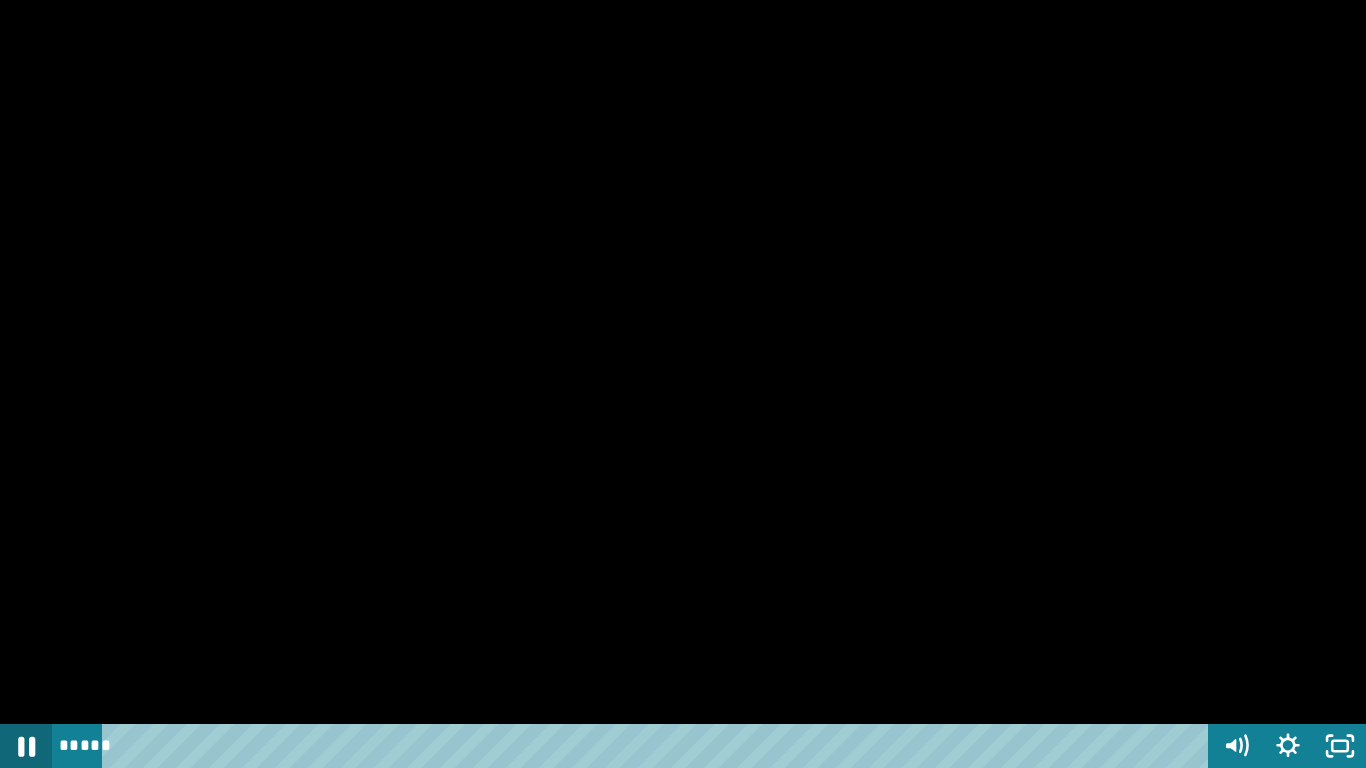click 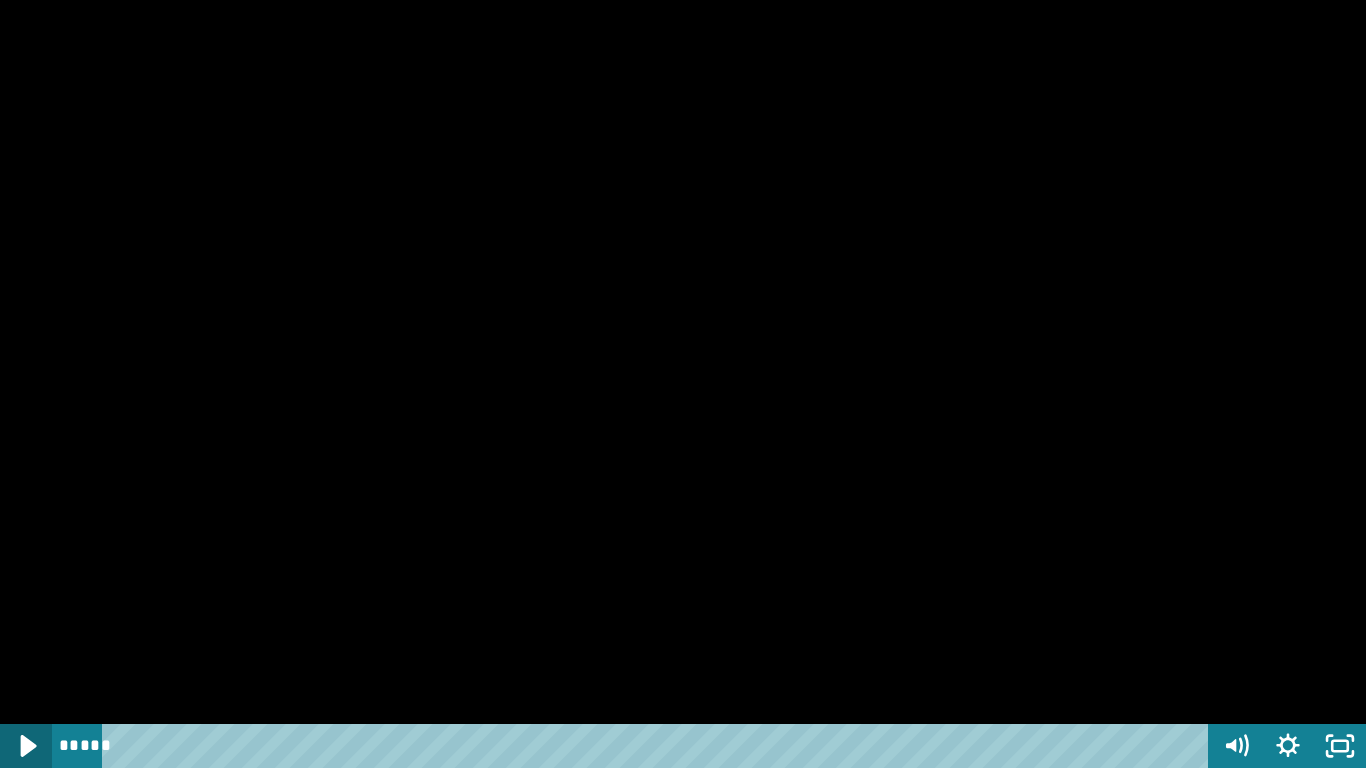 click 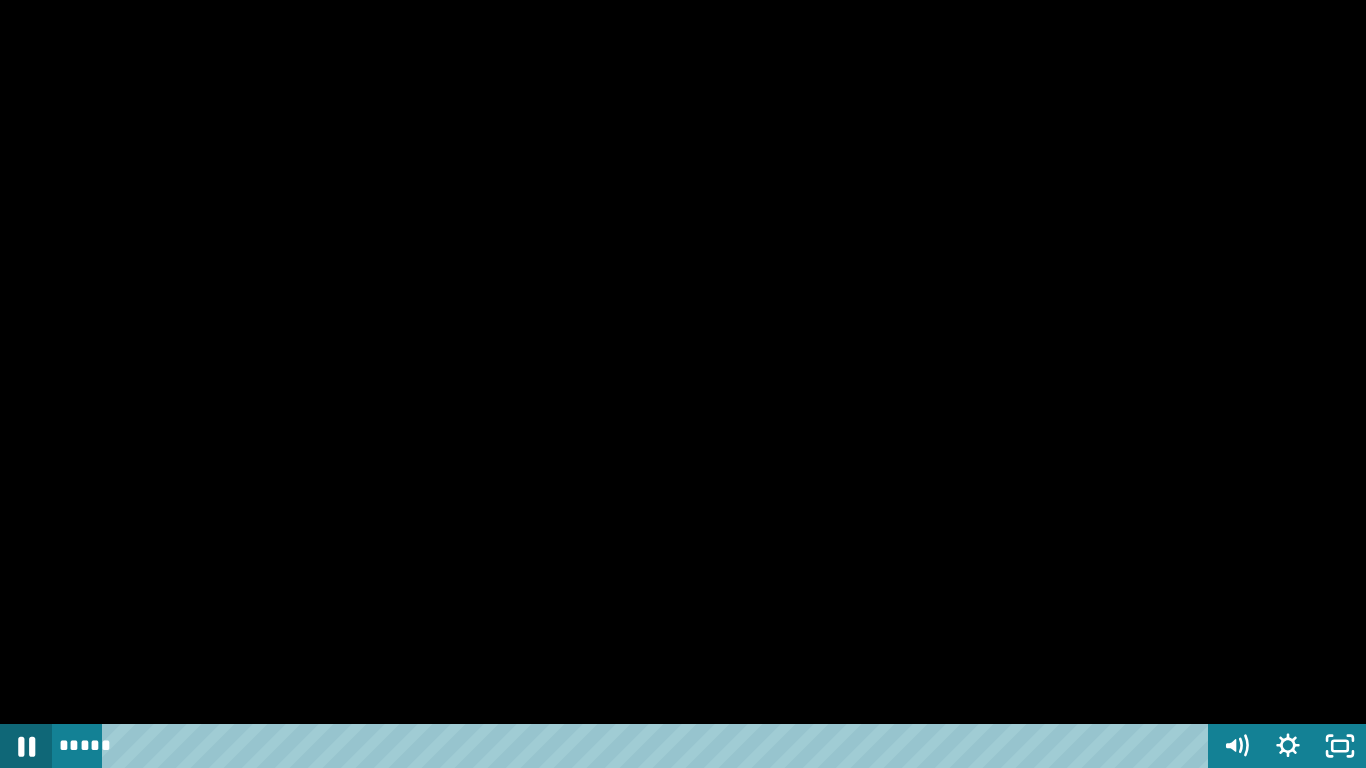 click 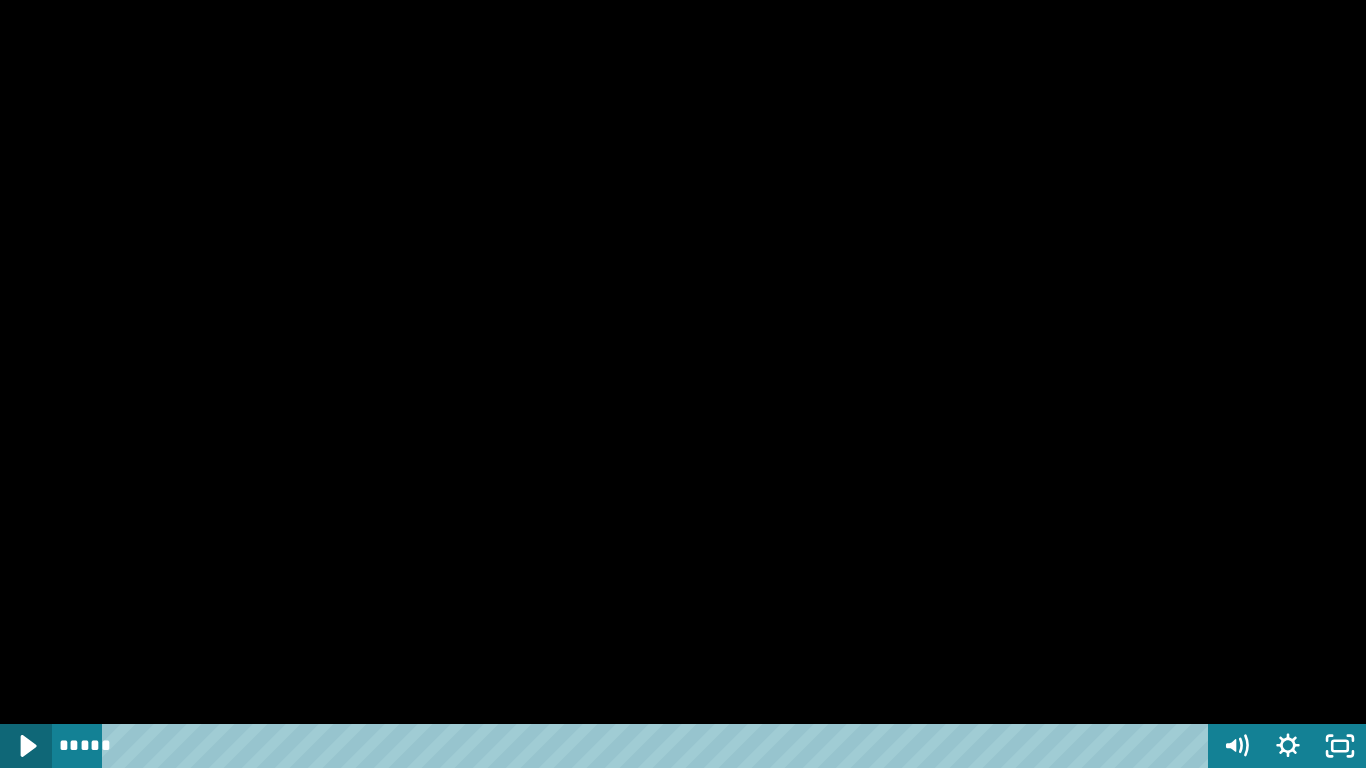 click 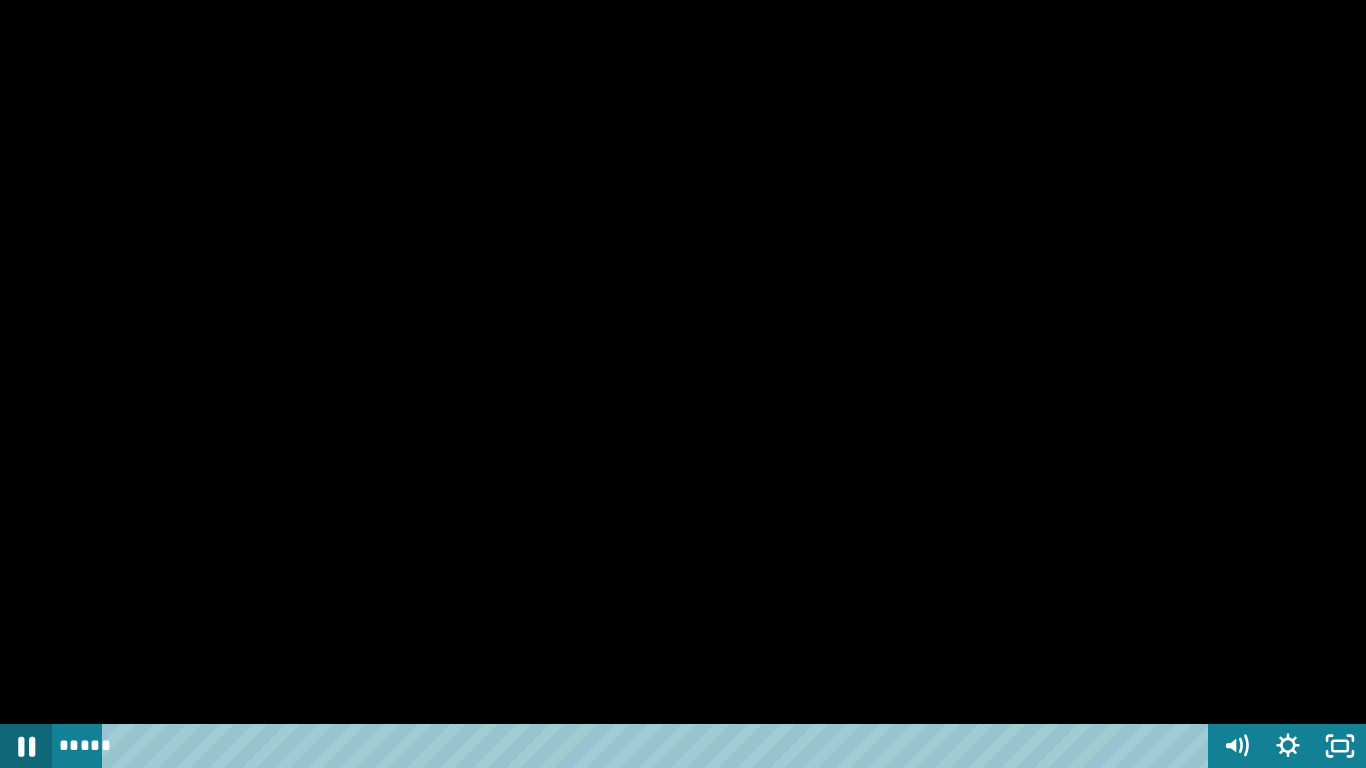 click 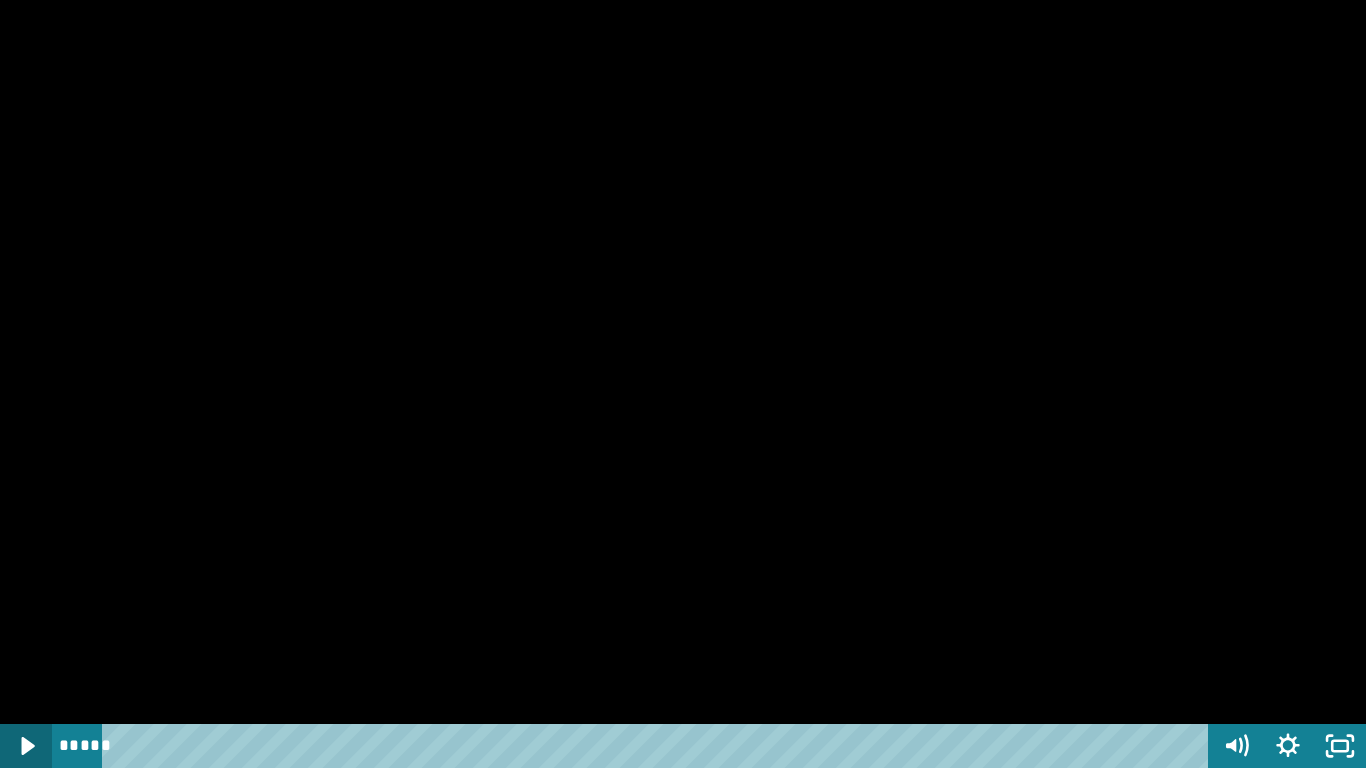click 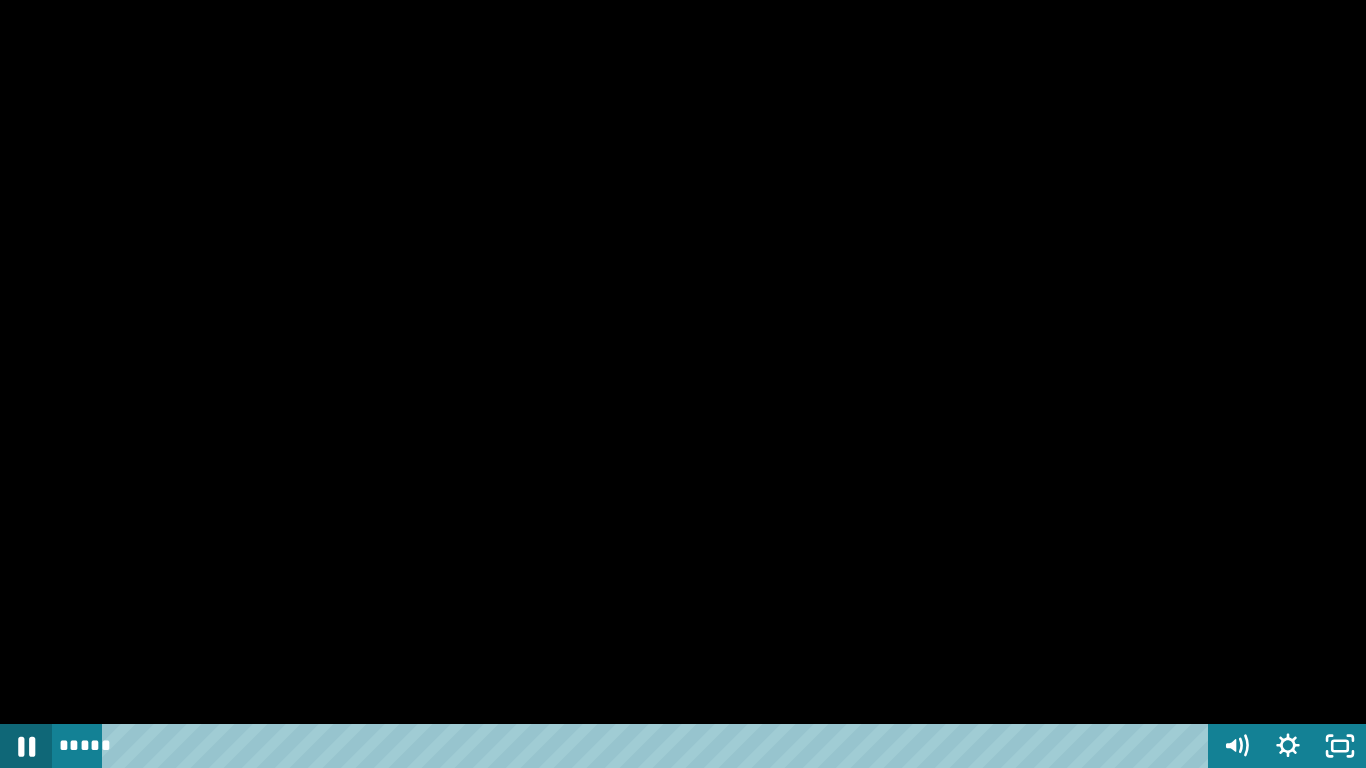 click 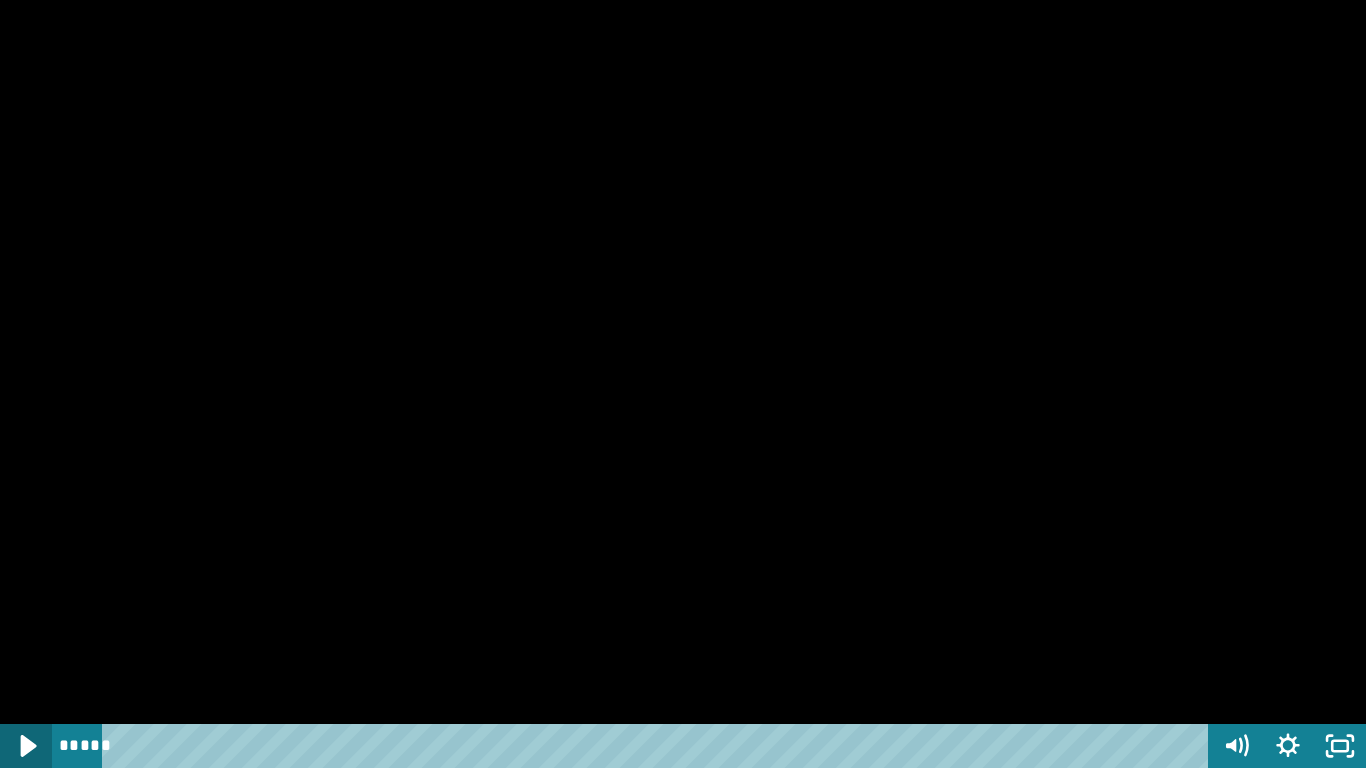 click 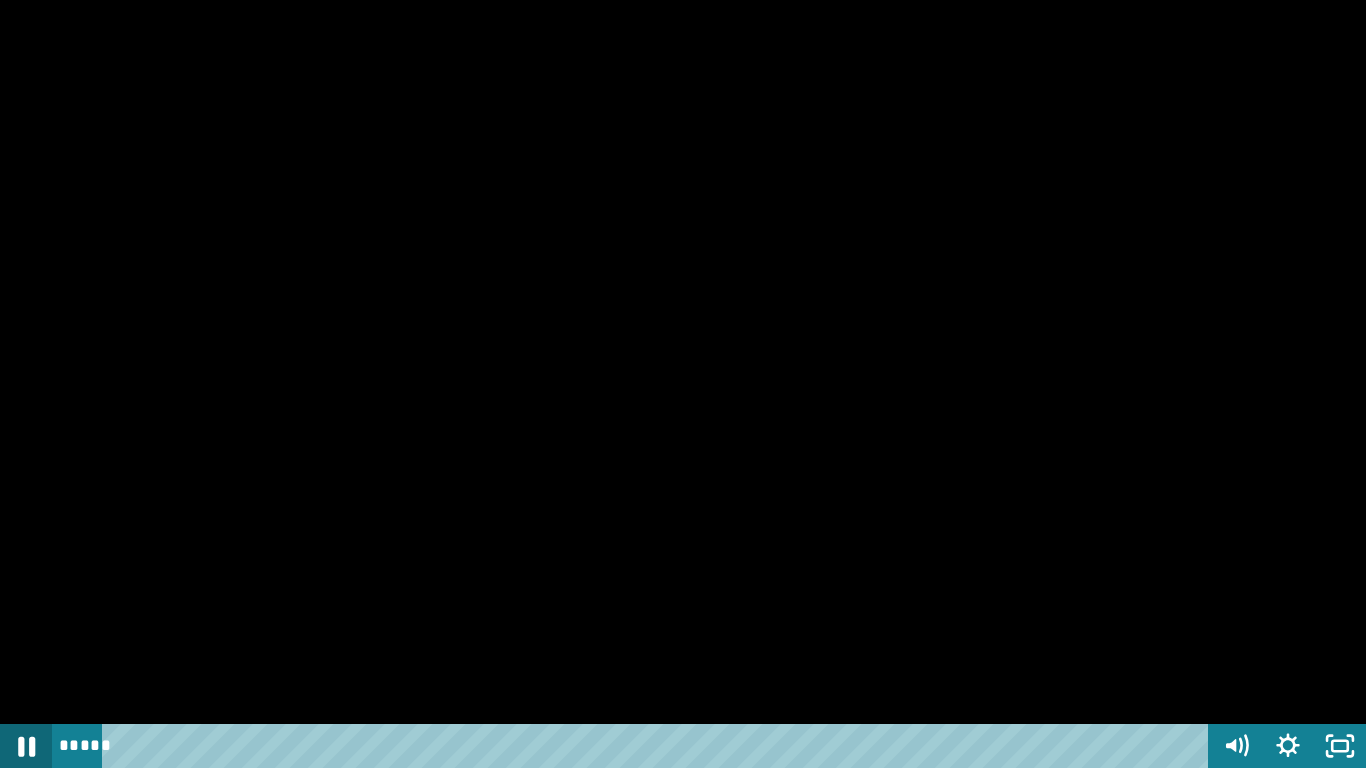 click 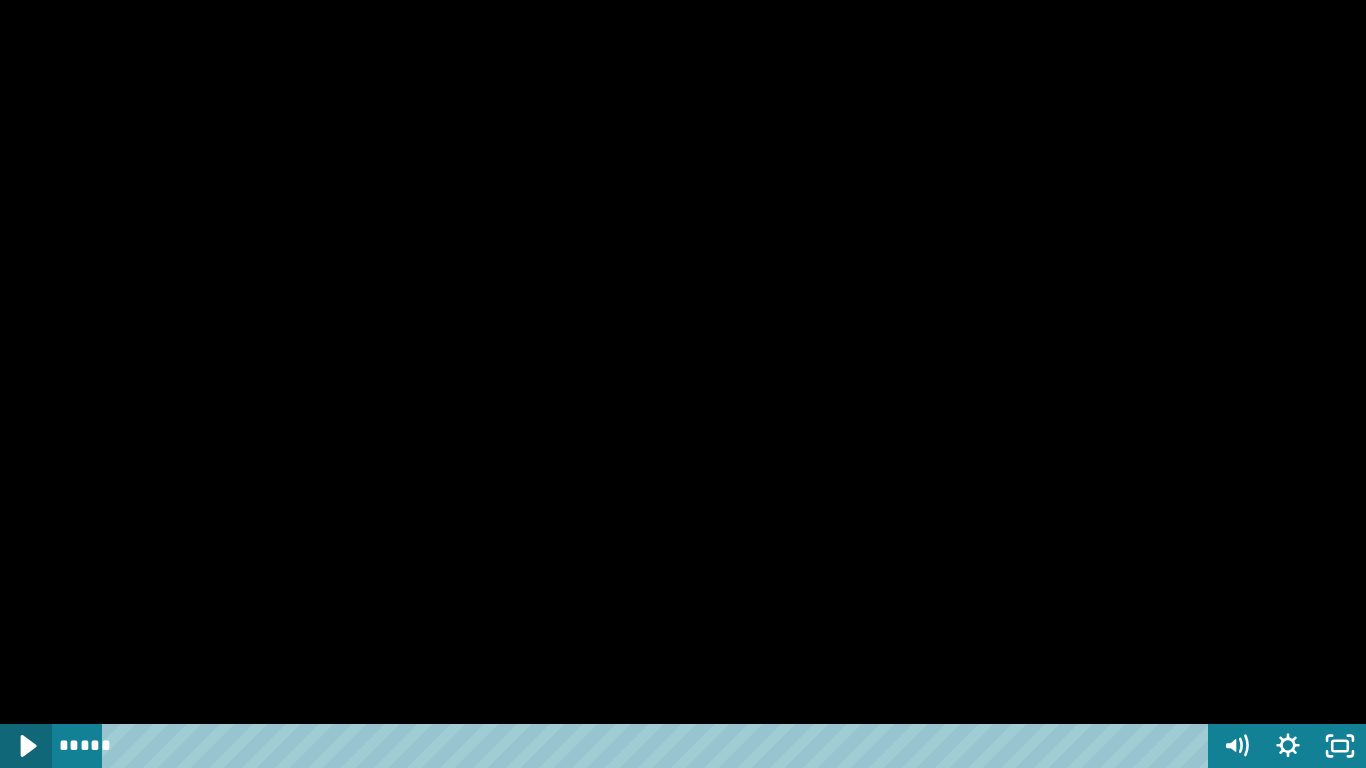 click 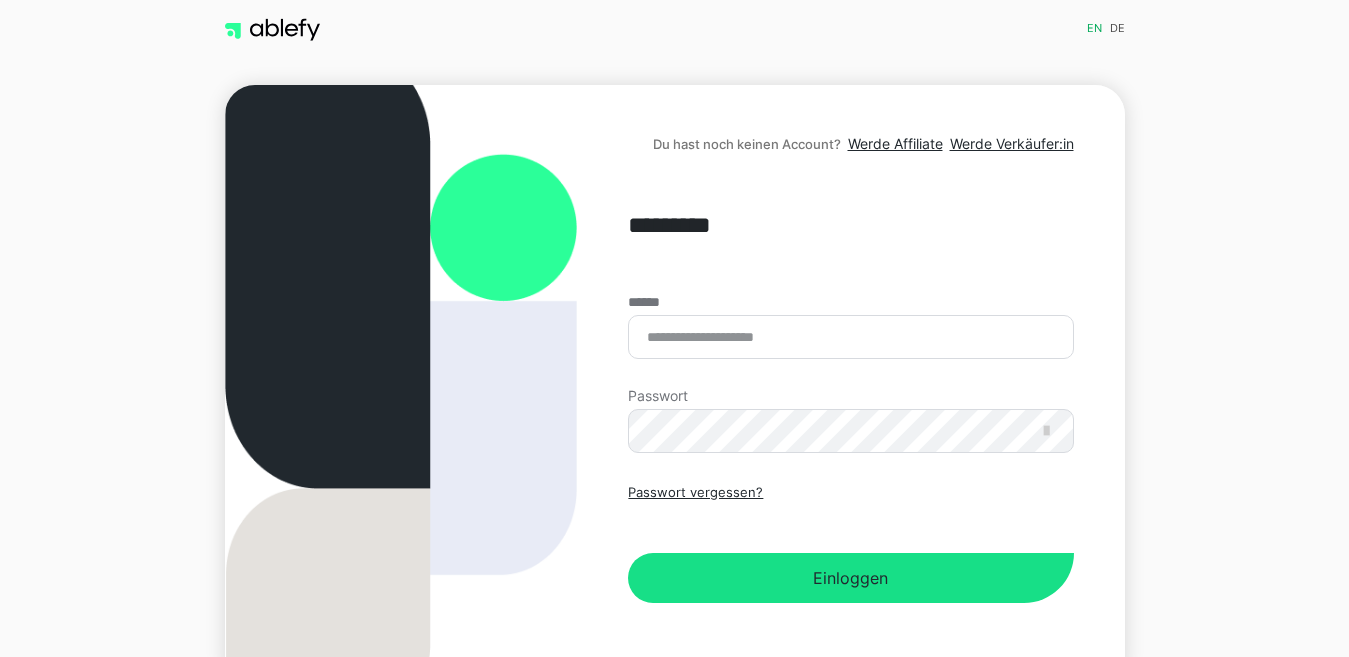 scroll, scrollTop: 0, scrollLeft: 0, axis: both 